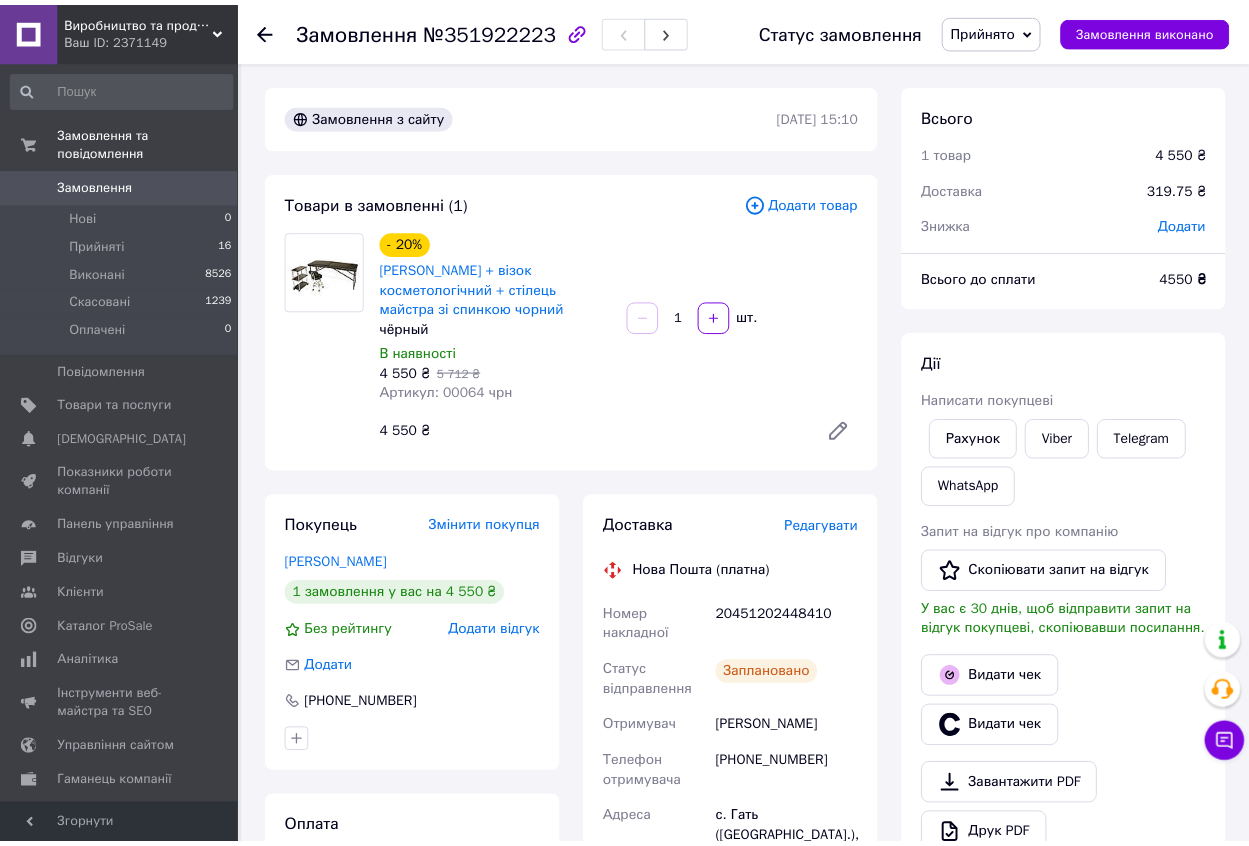 scroll, scrollTop: 0, scrollLeft: 0, axis: both 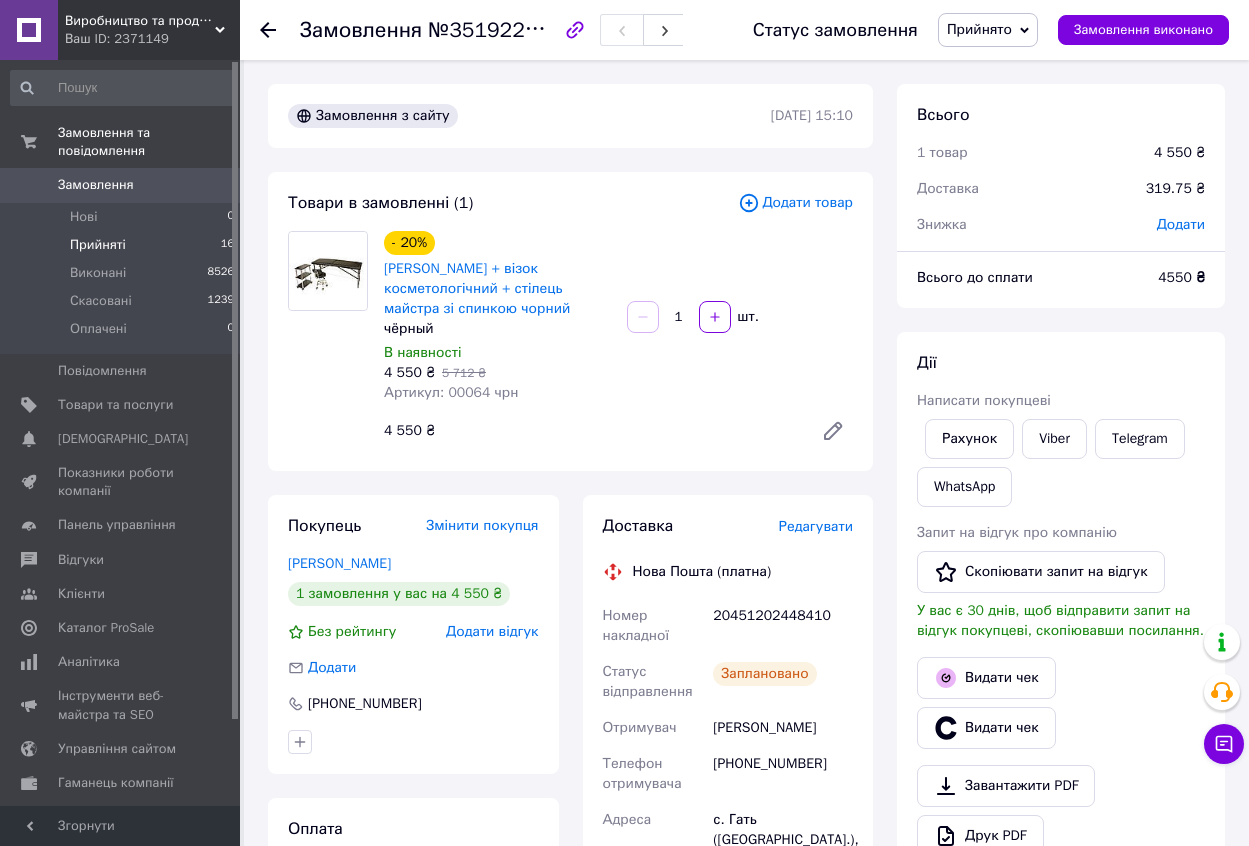 click on "Прийняті" at bounding box center (98, 245) 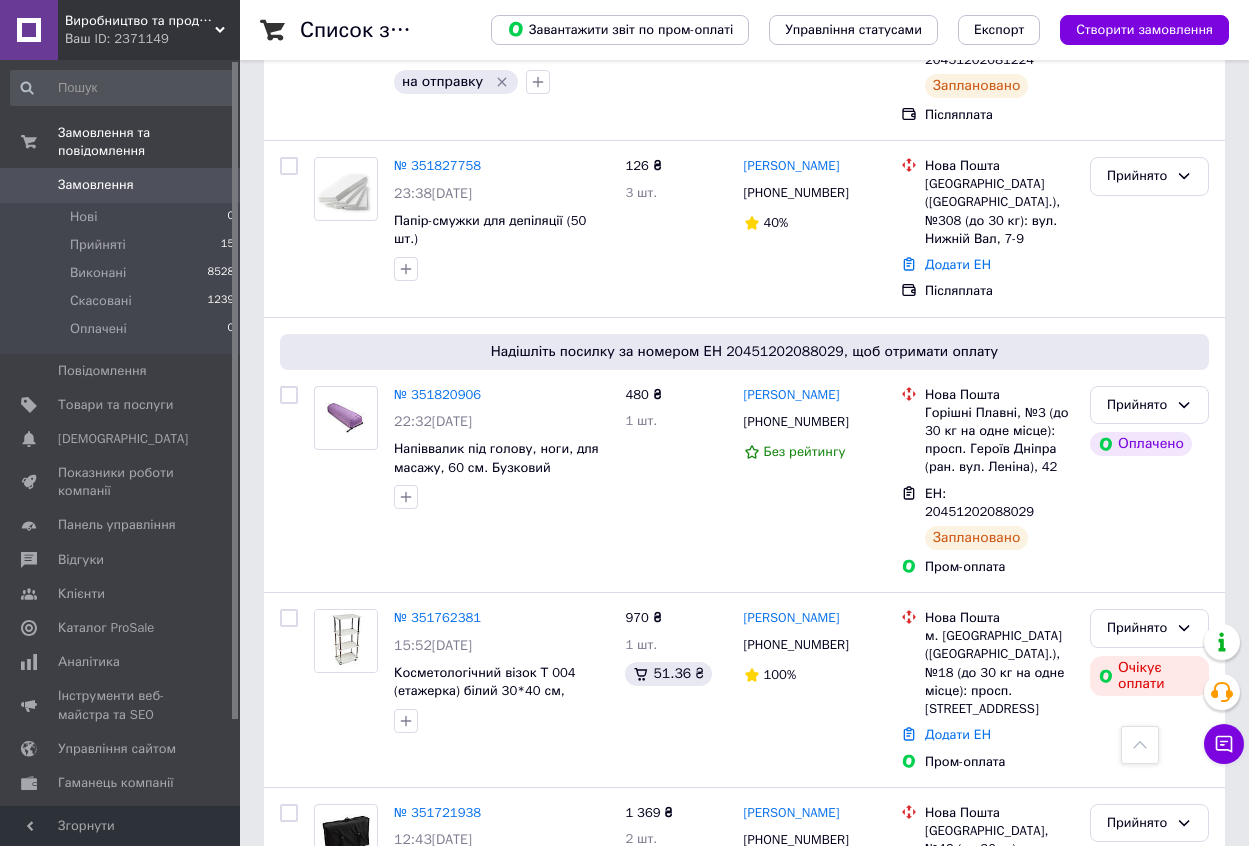 scroll, scrollTop: 1400, scrollLeft: 0, axis: vertical 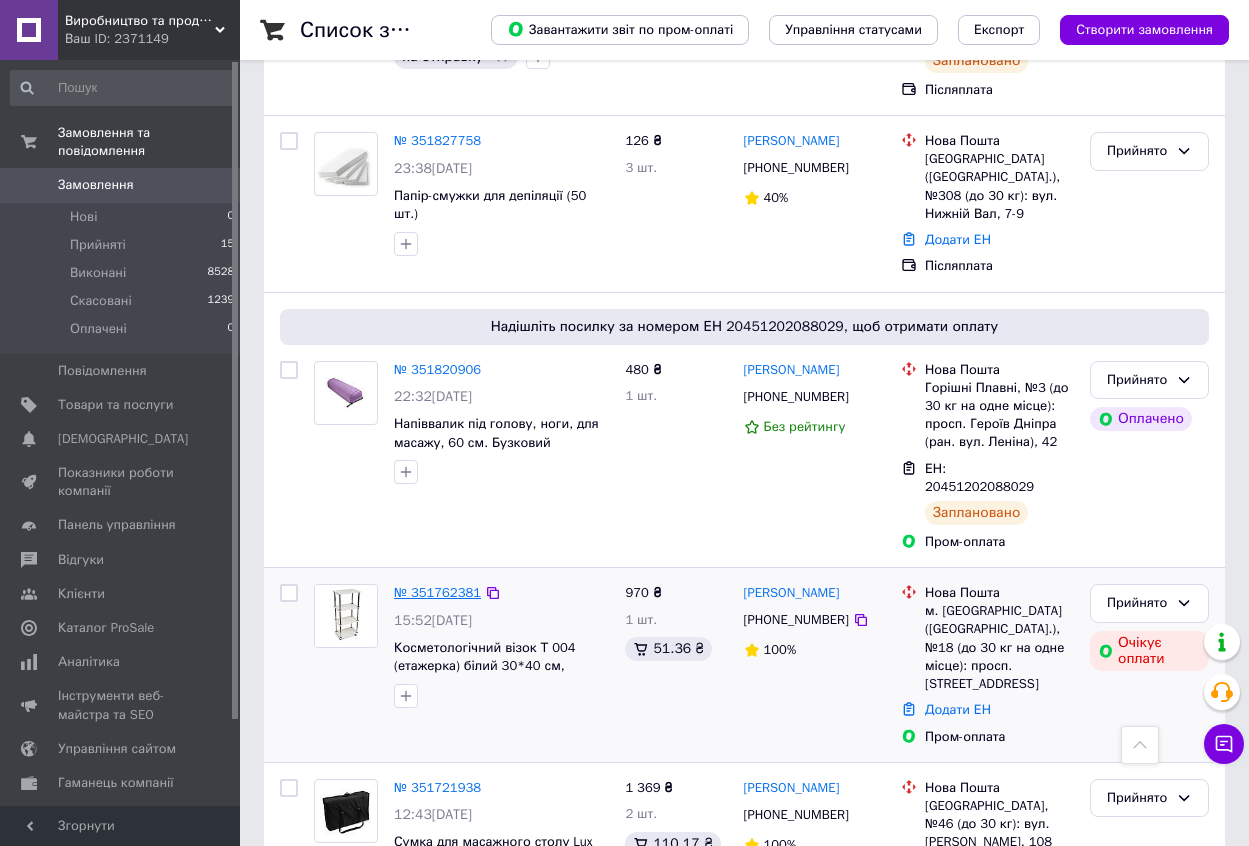 click on "№ 351762381" at bounding box center (437, 592) 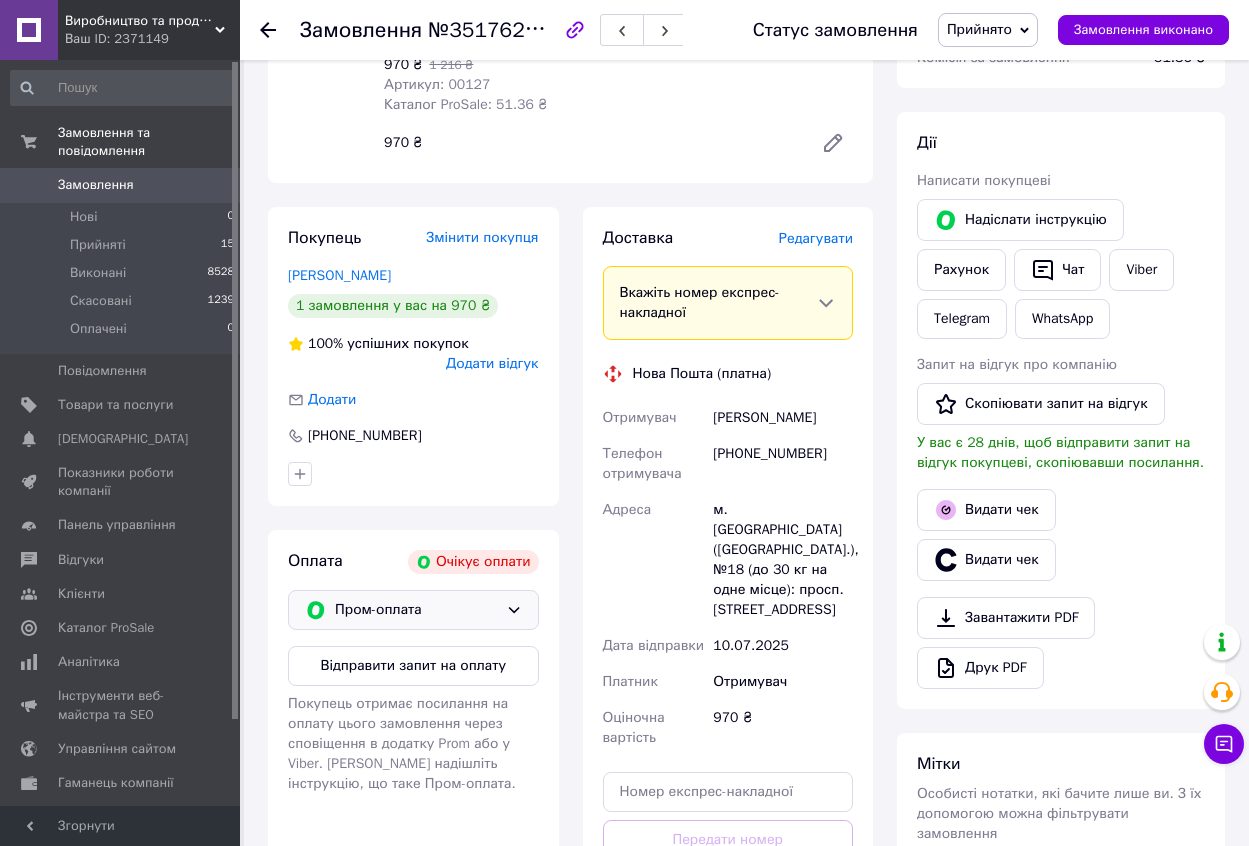scroll, scrollTop: 639, scrollLeft: 0, axis: vertical 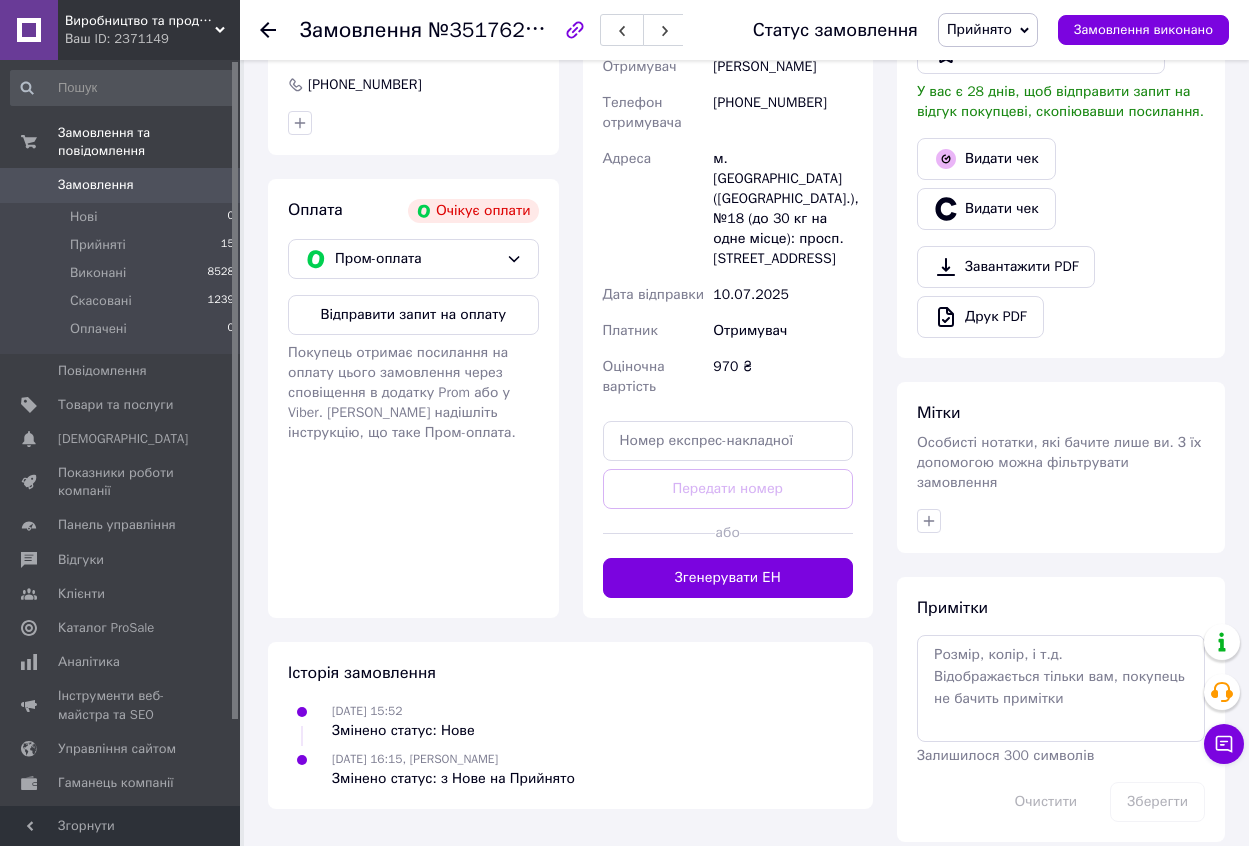 click on "Оплата Очікує оплати Пром-оплата Відправити запит на оплату Покупець отримає посилання на оплату цього замовлення через сповіщення в додатку Prom або у Viber. Або надішліть інструкцію, що таке Пром-оплата." at bounding box center [413, 398] 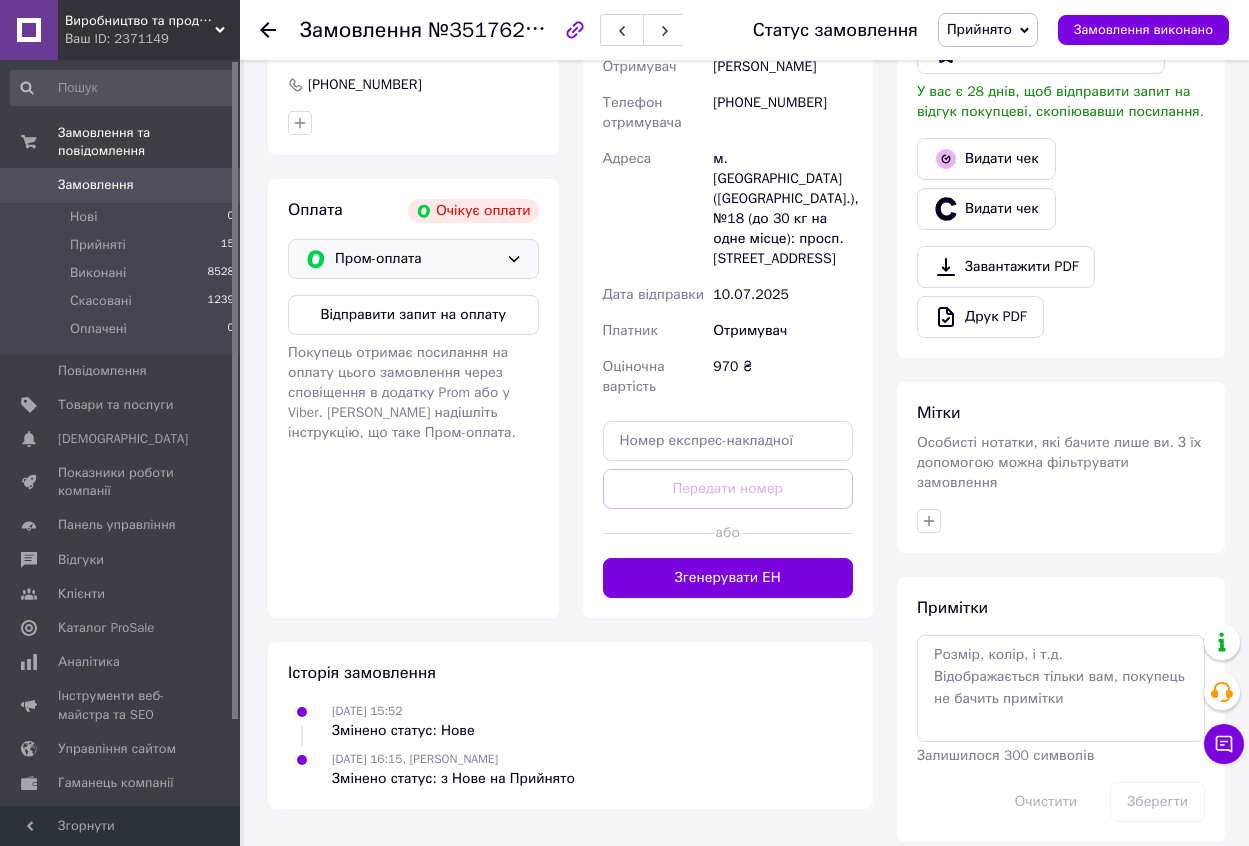 click 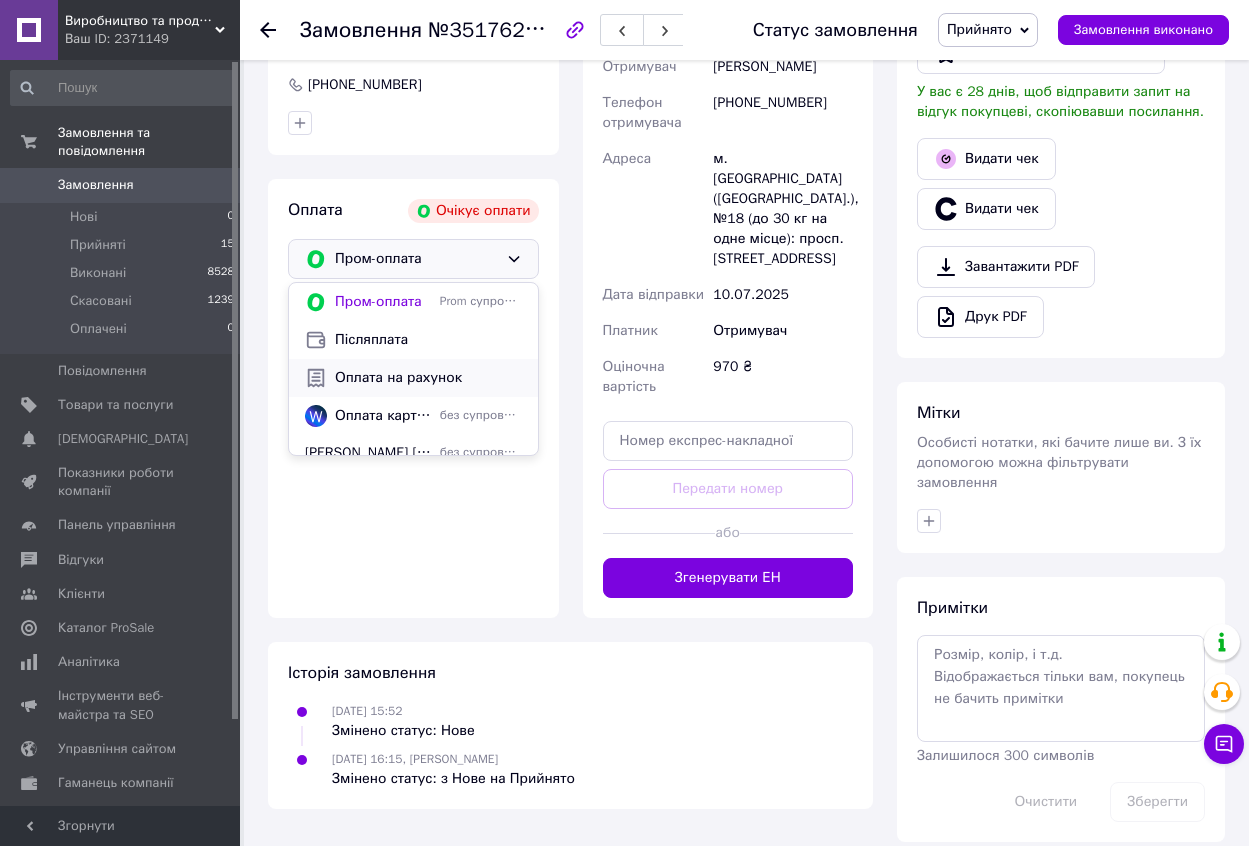 scroll, scrollTop: 16, scrollLeft: 0, axis: vertical 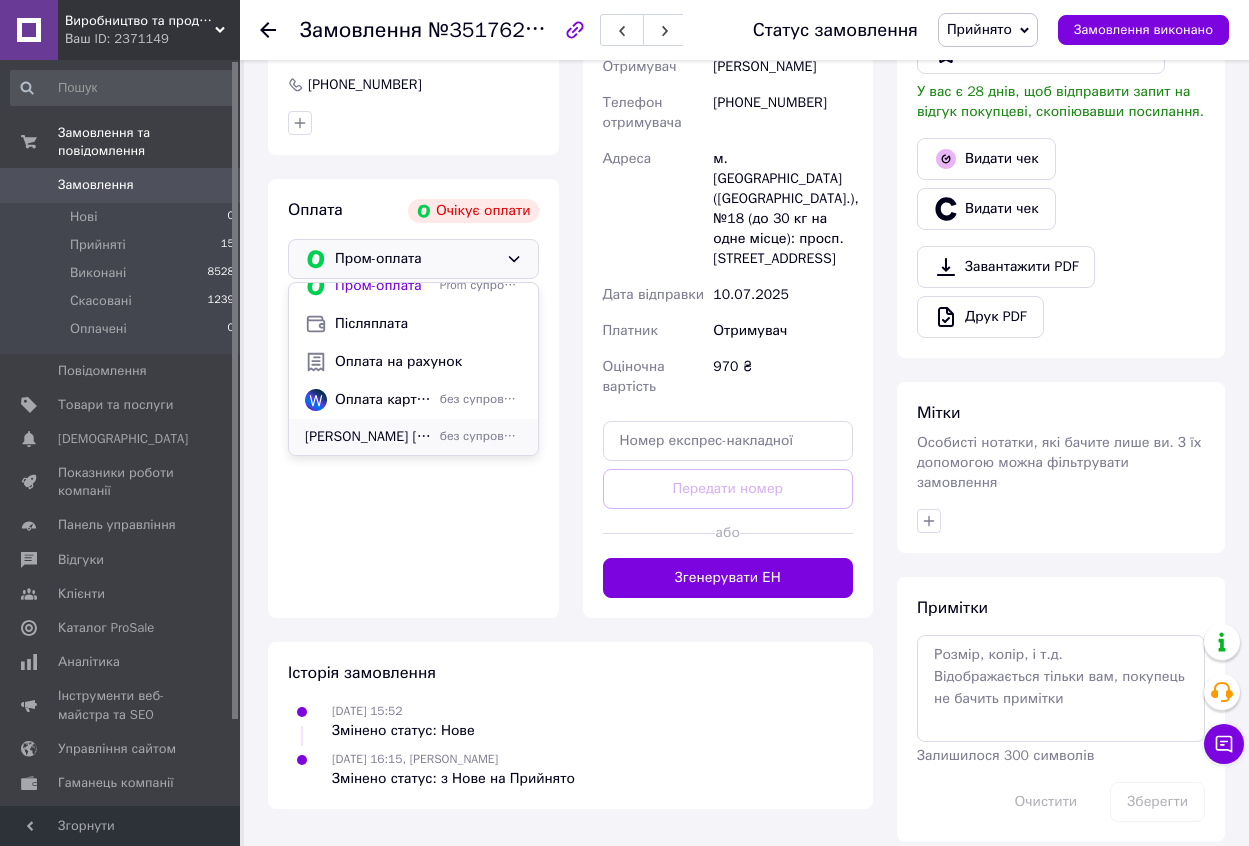 click on "[PERSON_NAME] [CREDIT_CARD_NUMBER]  [PERSON_NAME]" at bounding box center (368, 437) 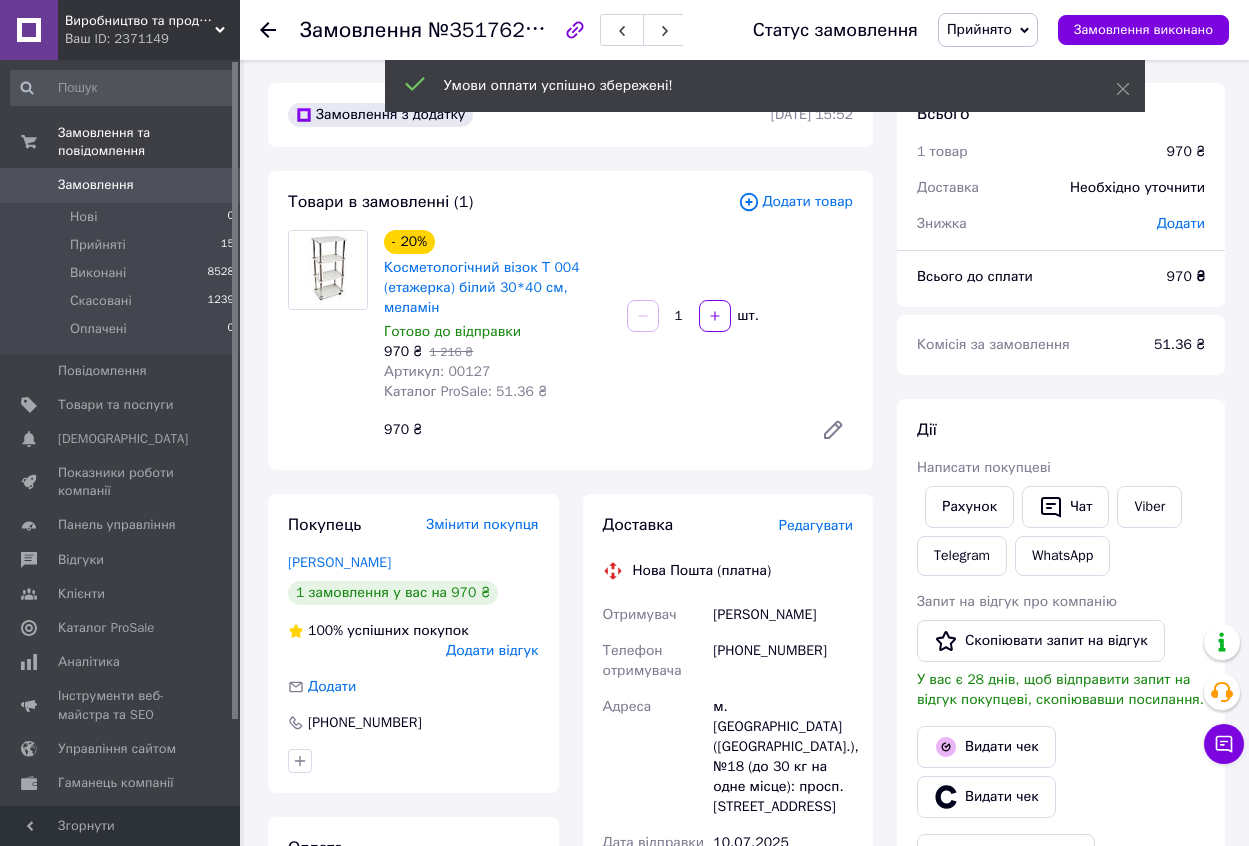 scroll, scrollTop: 0, scrollLeft: 0, axis: both 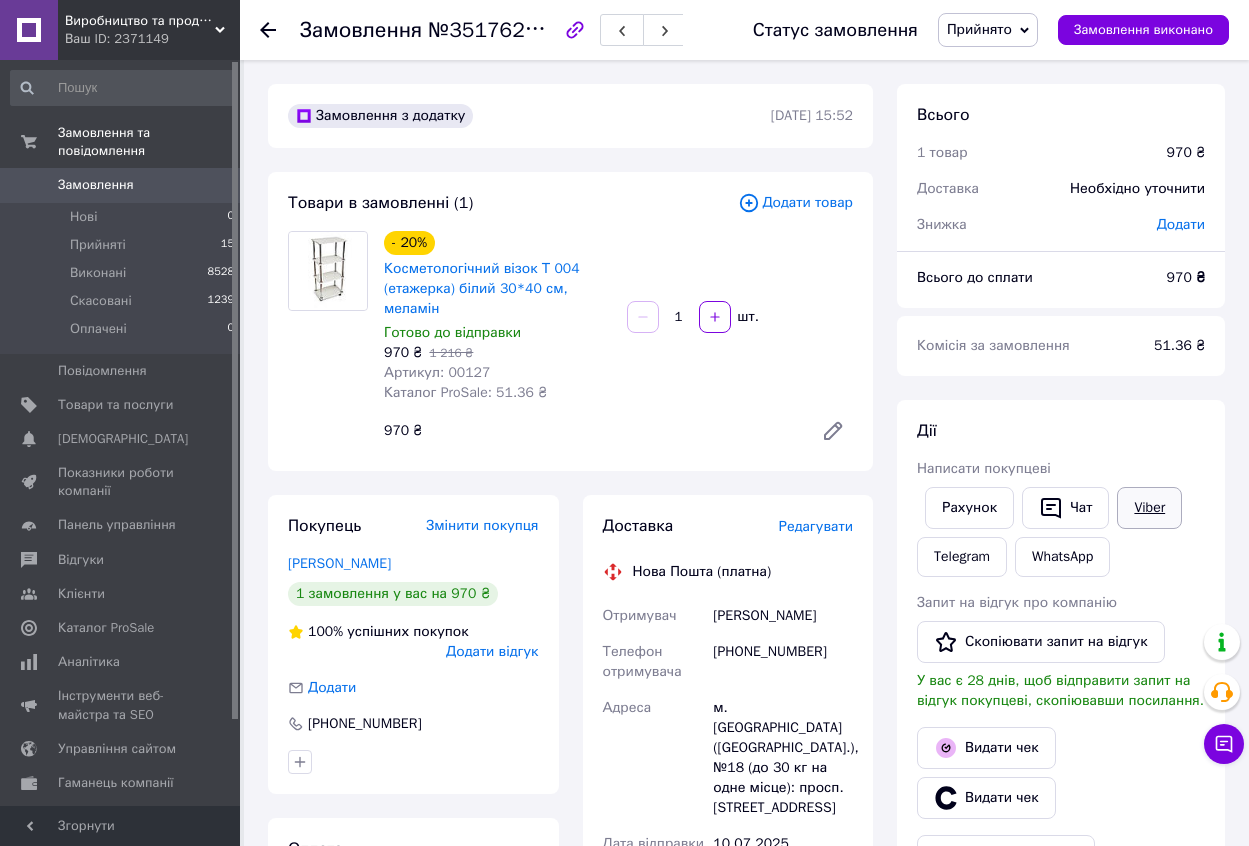 click on "Viber" at bounding box center [1149, 508] 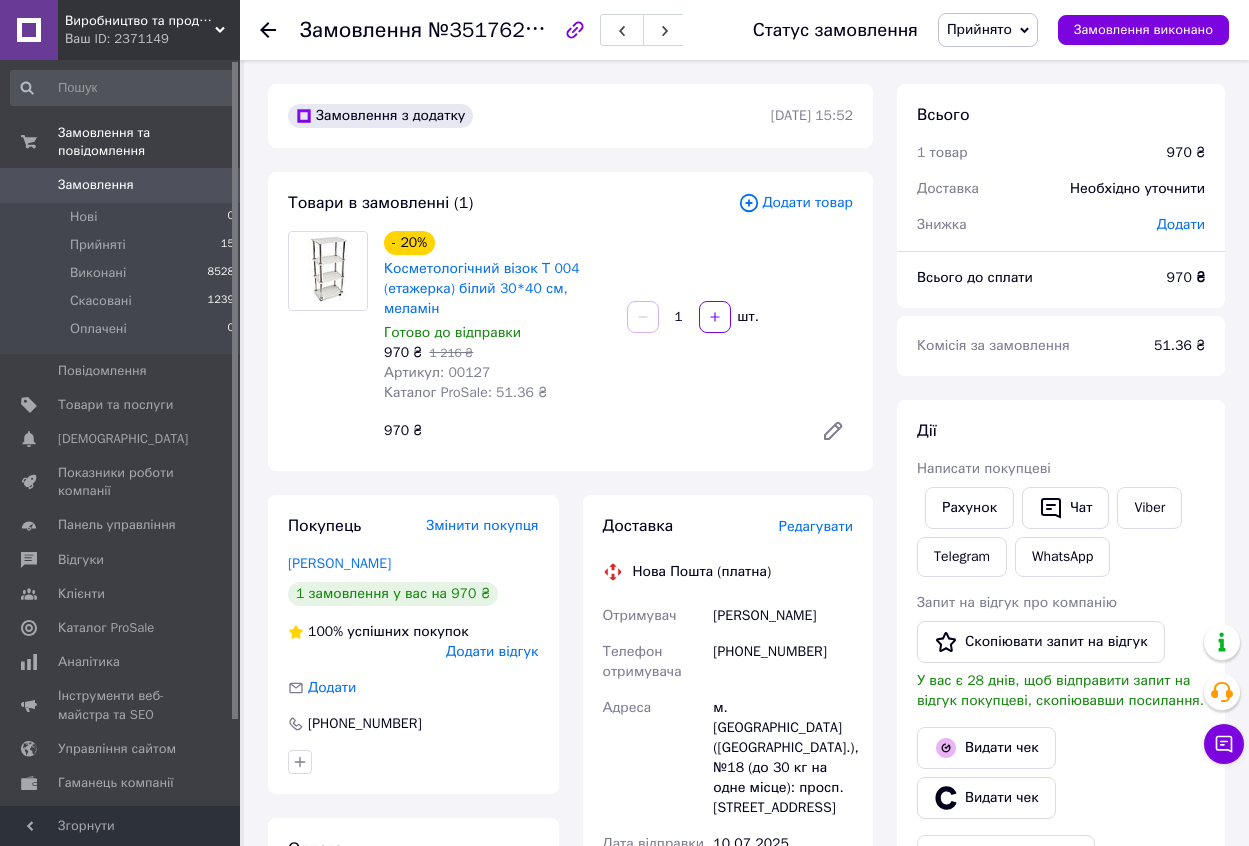 click on "Адреса" at bounding box center (654, 758) 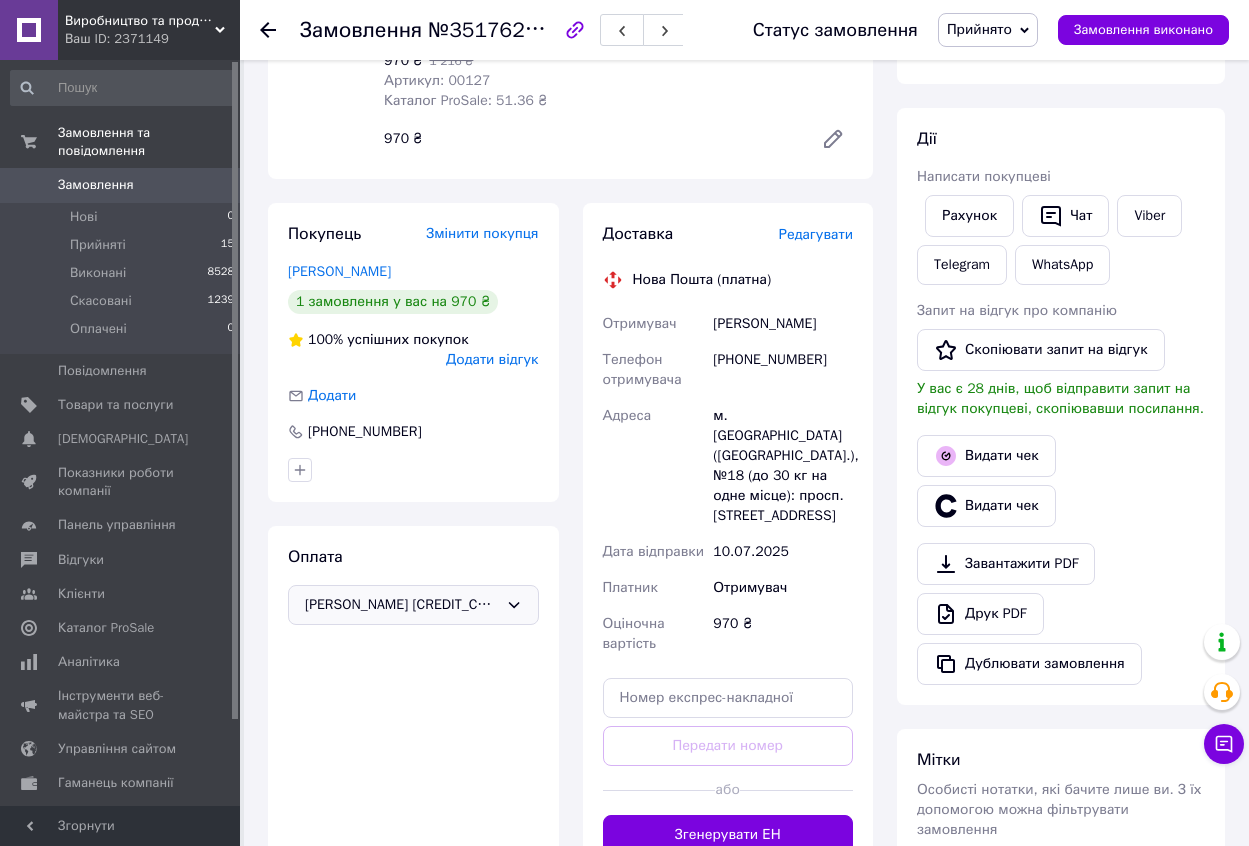 scroll, scrollTop: 300, scrollLeft: 0, axis: vertical 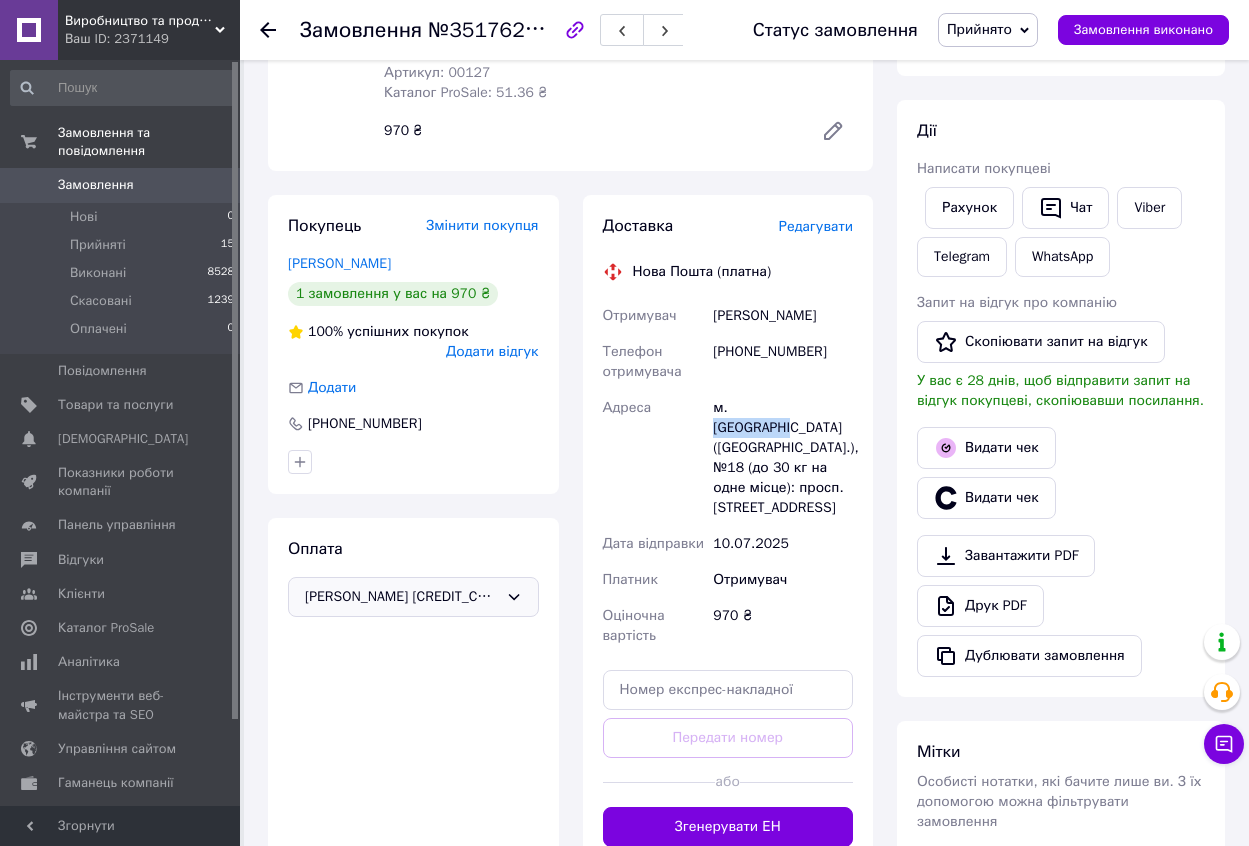 drag, startPoint x: 732, startPoint y: 409, endPoint x: 809, endPoint y: 404, distance: 77.16217 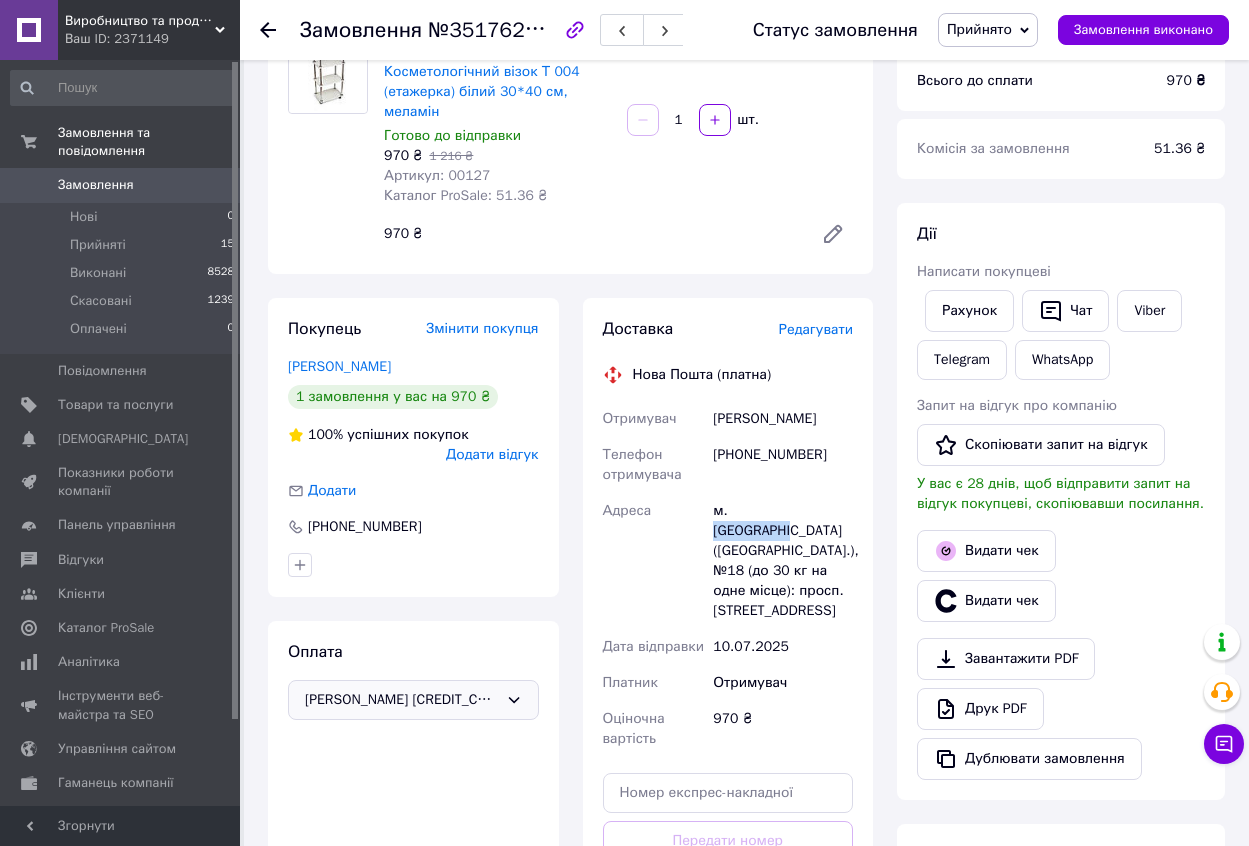 scroll, scrollTop: 0, scrollLeft: 0, axis: both 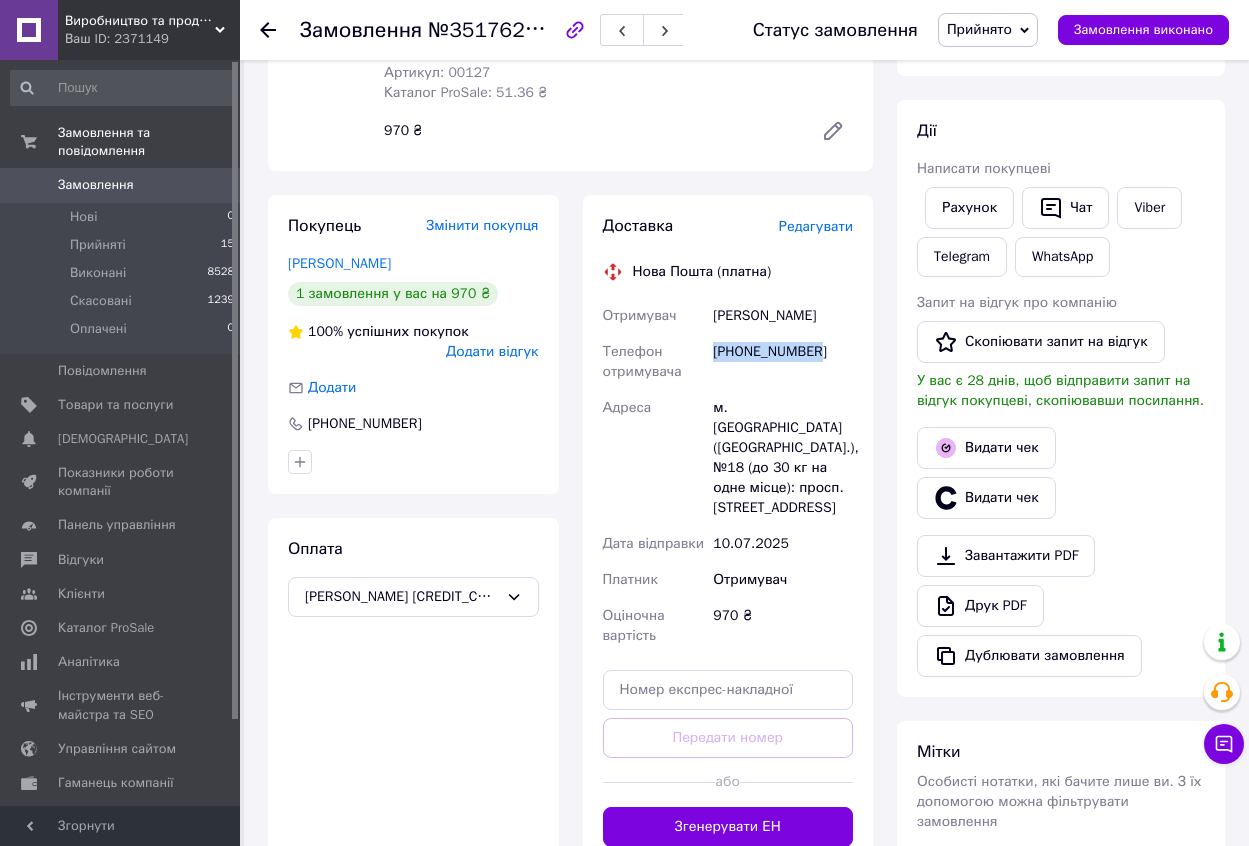 drag, startPoint x: 825, startPoint y: 349, endPoint x: 710, endPoint y: 348, distance: 115.00435 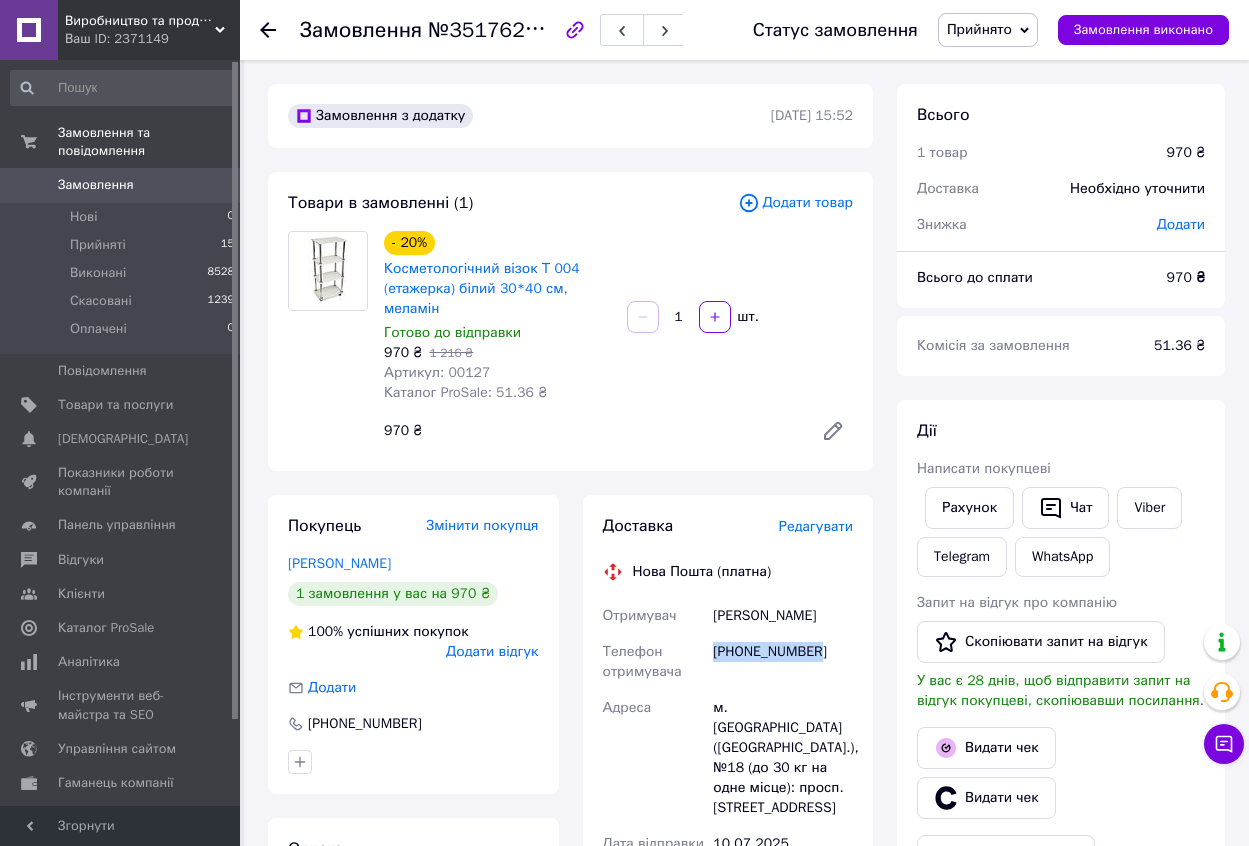 scroll, scrollTop: 400, scrollLeft: 0, axis: vertical 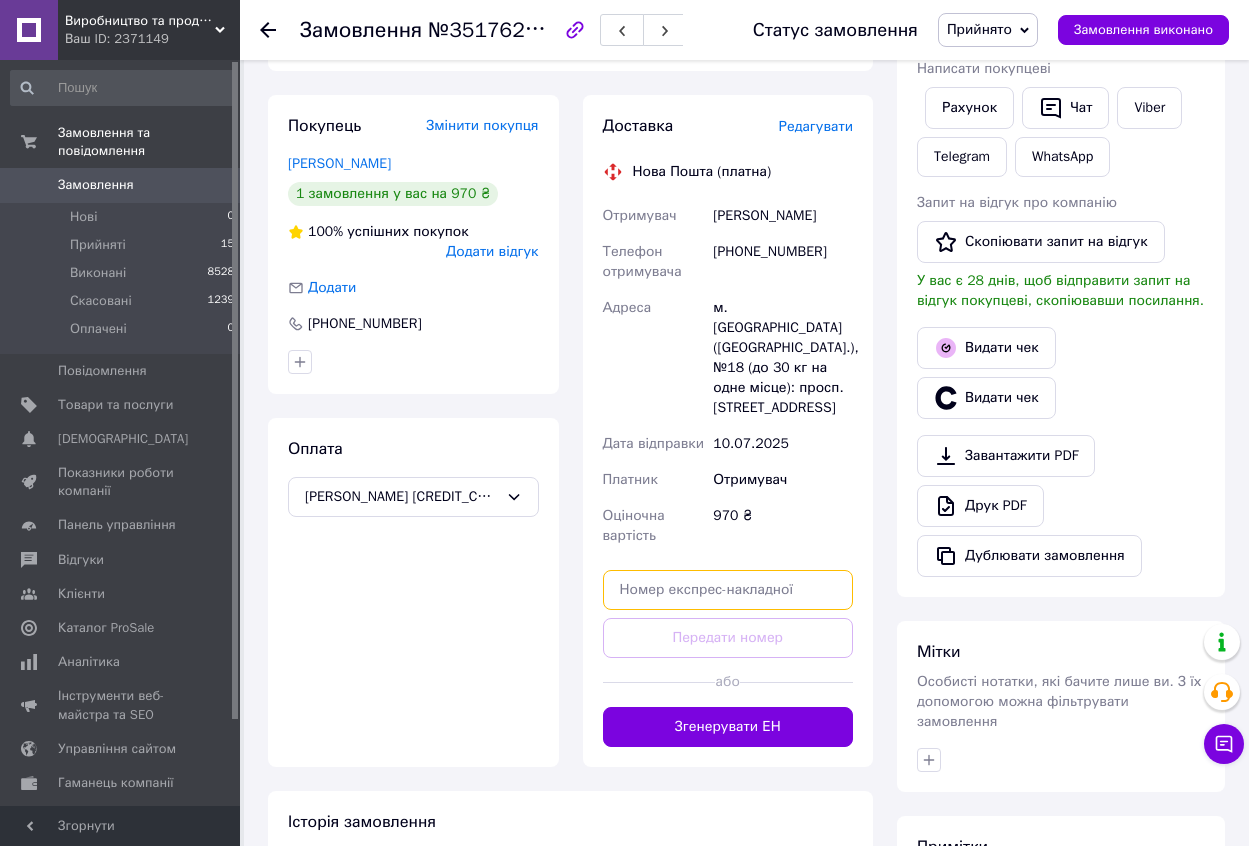click at bounding box center [728, 590] 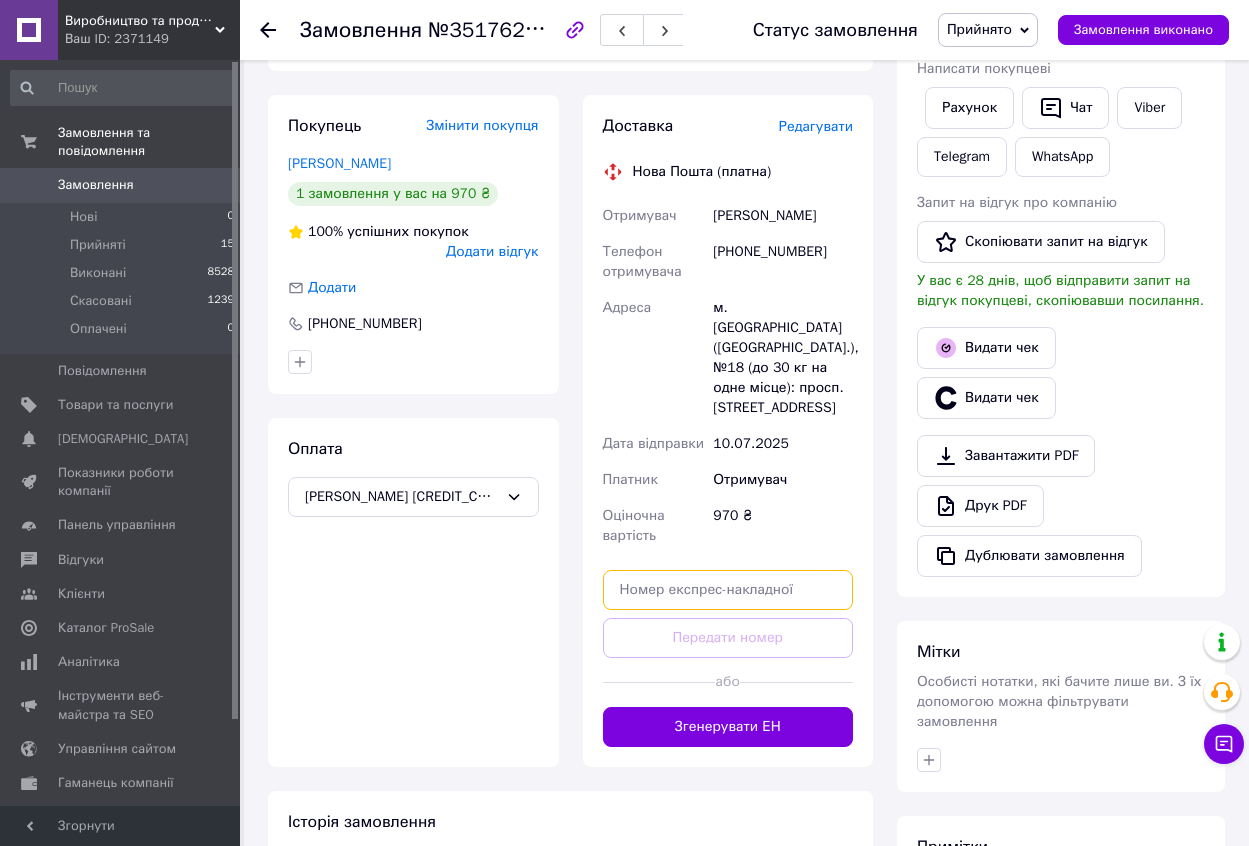 paste on "20451202834391" 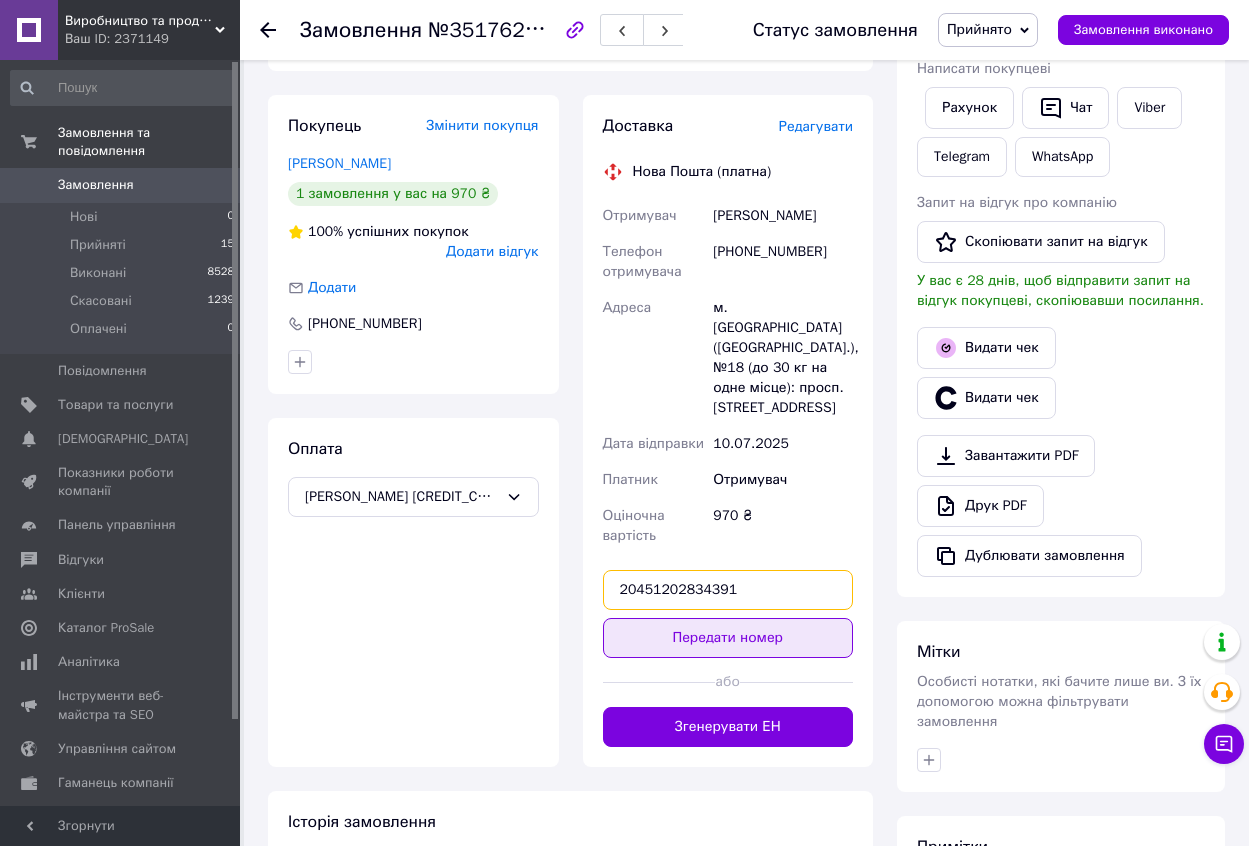 type on "20451202834391" 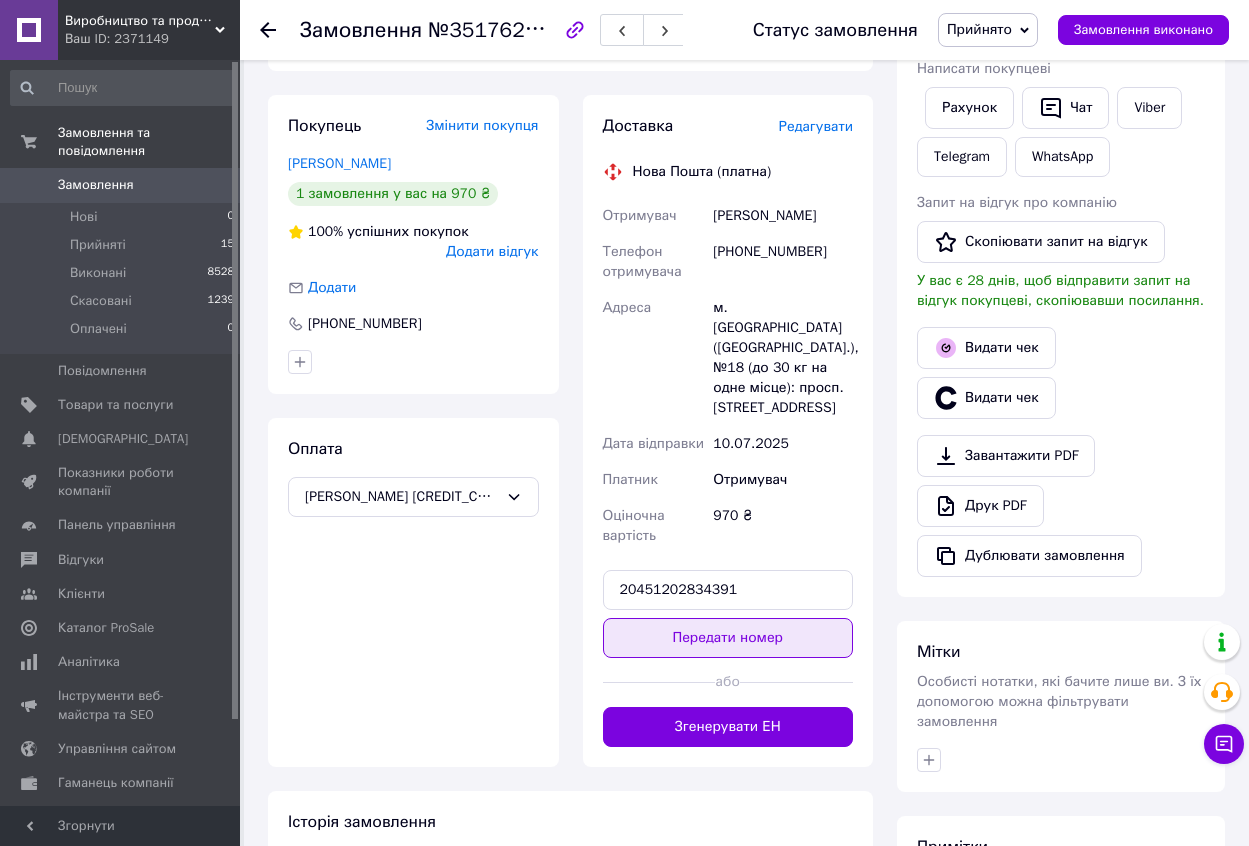 click on "Передати номер" at bounding box center (728, 638) 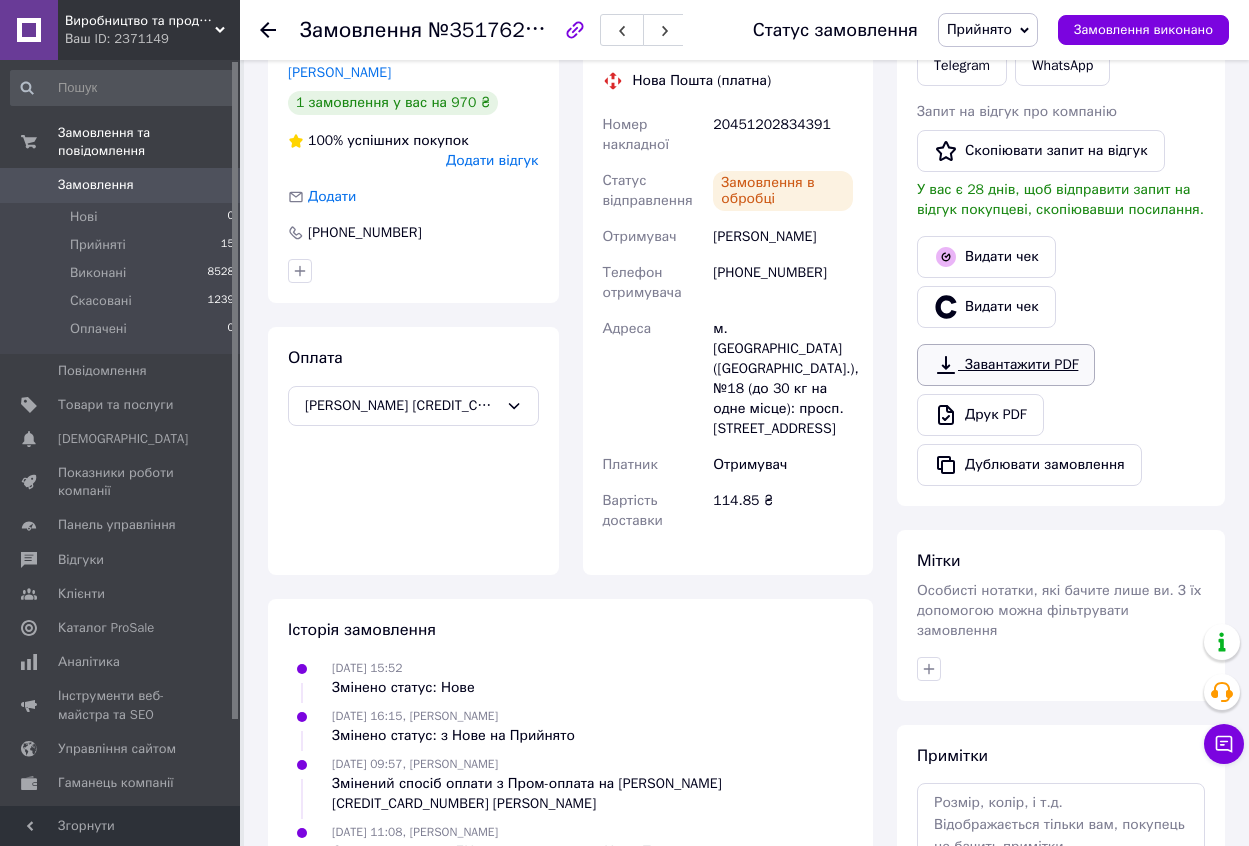 scroll, scrollTop: 639, scrollLeft: 0, axis: vertical 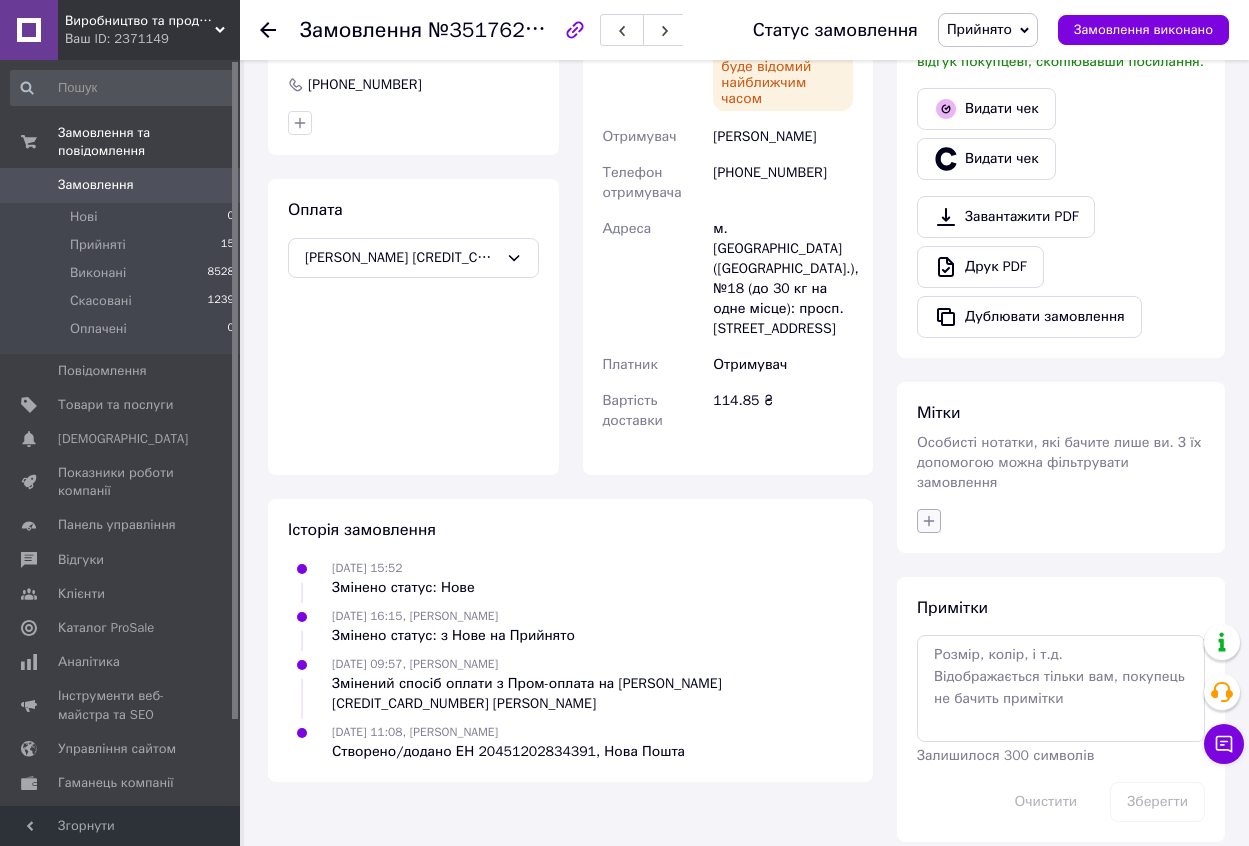 click 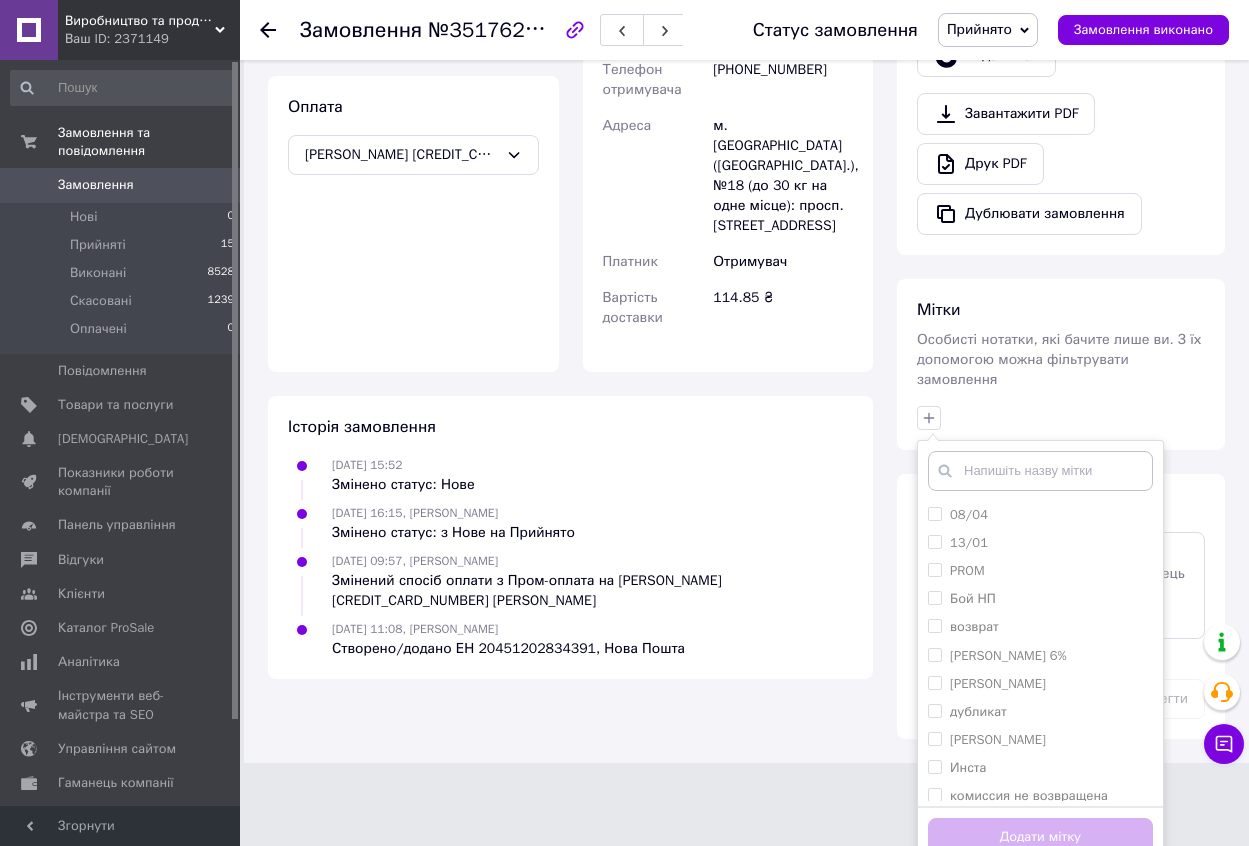 scroll, scrollTop: 743, scrollLeft: 0, axis: vertical 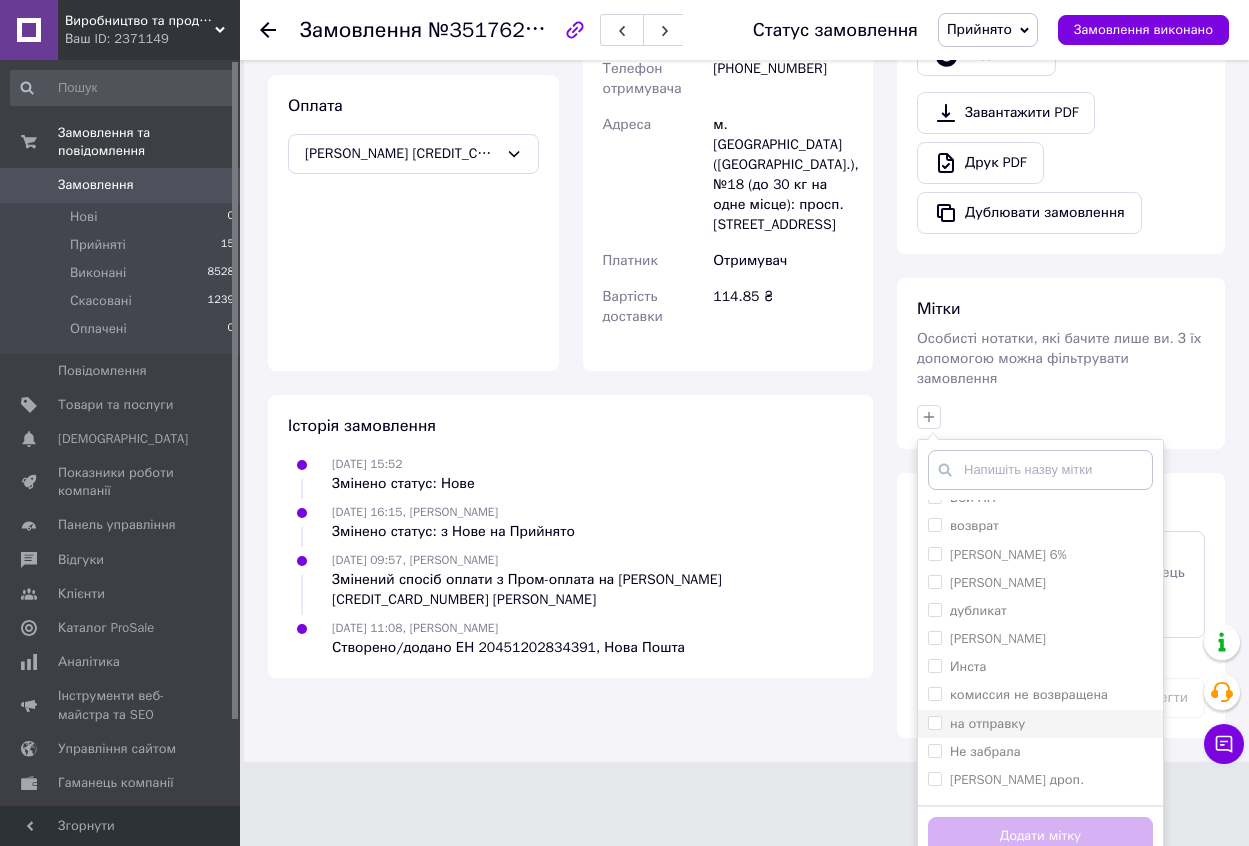 click on "на отправку" at bounding box center [934, 722] 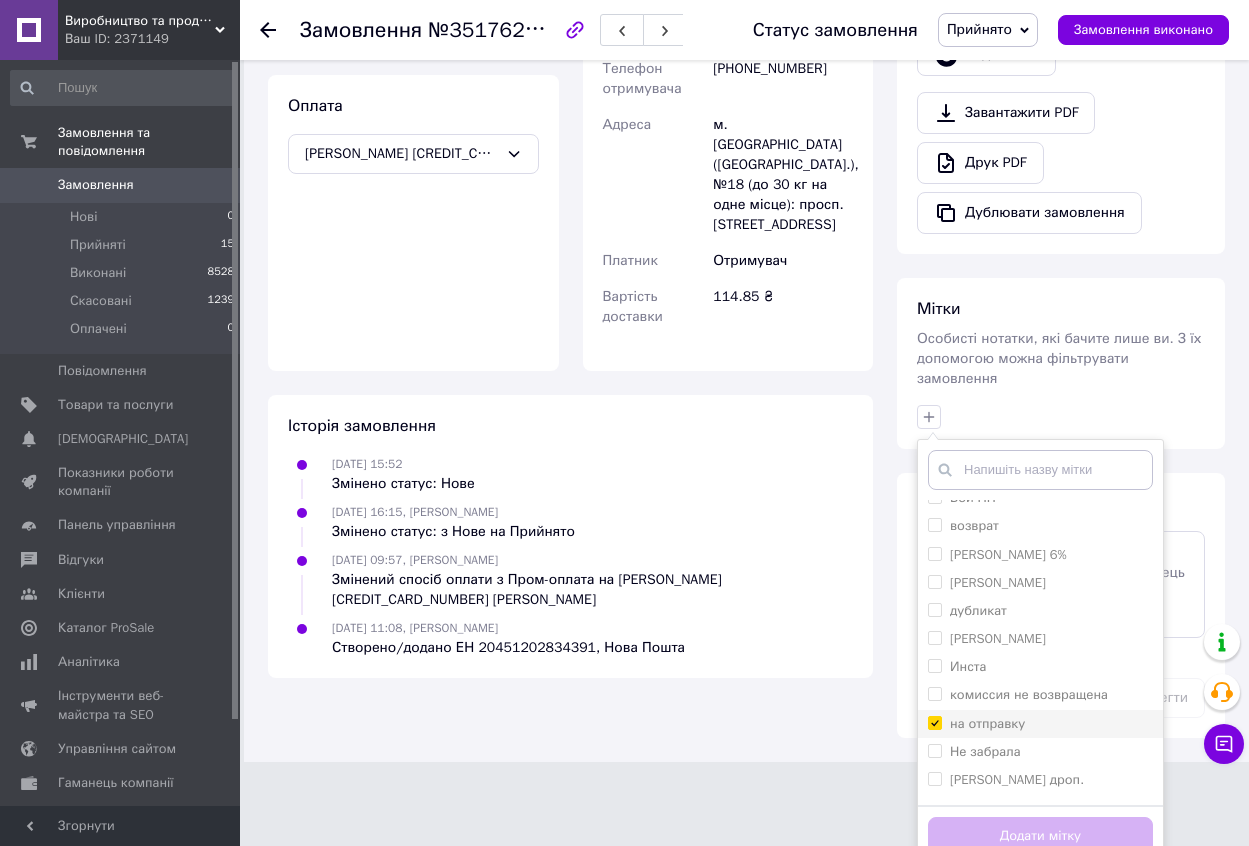 checkbox on "true" 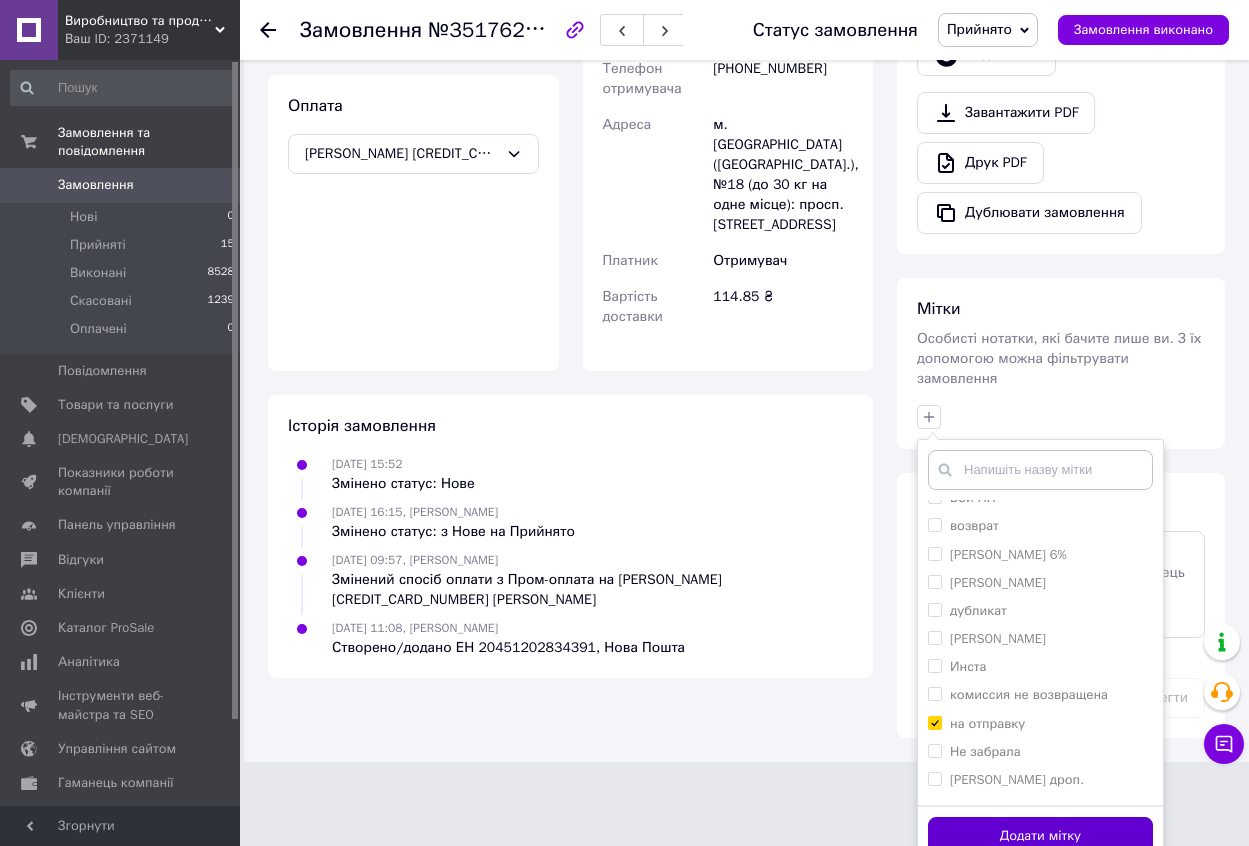 click on "Додати мітку" at bounding box center [1040, 836] 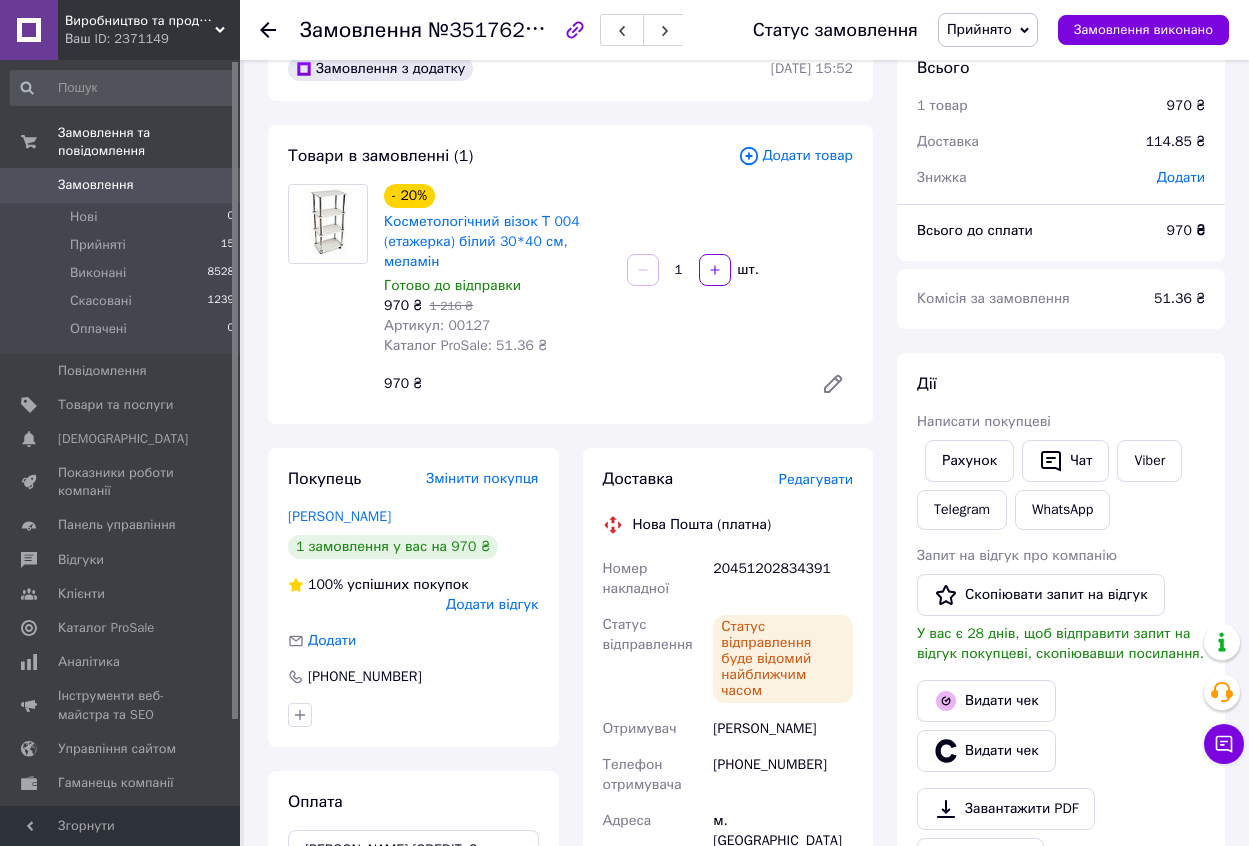 scroll, scrollTop: 0, scrollLeft: 0, axis: both 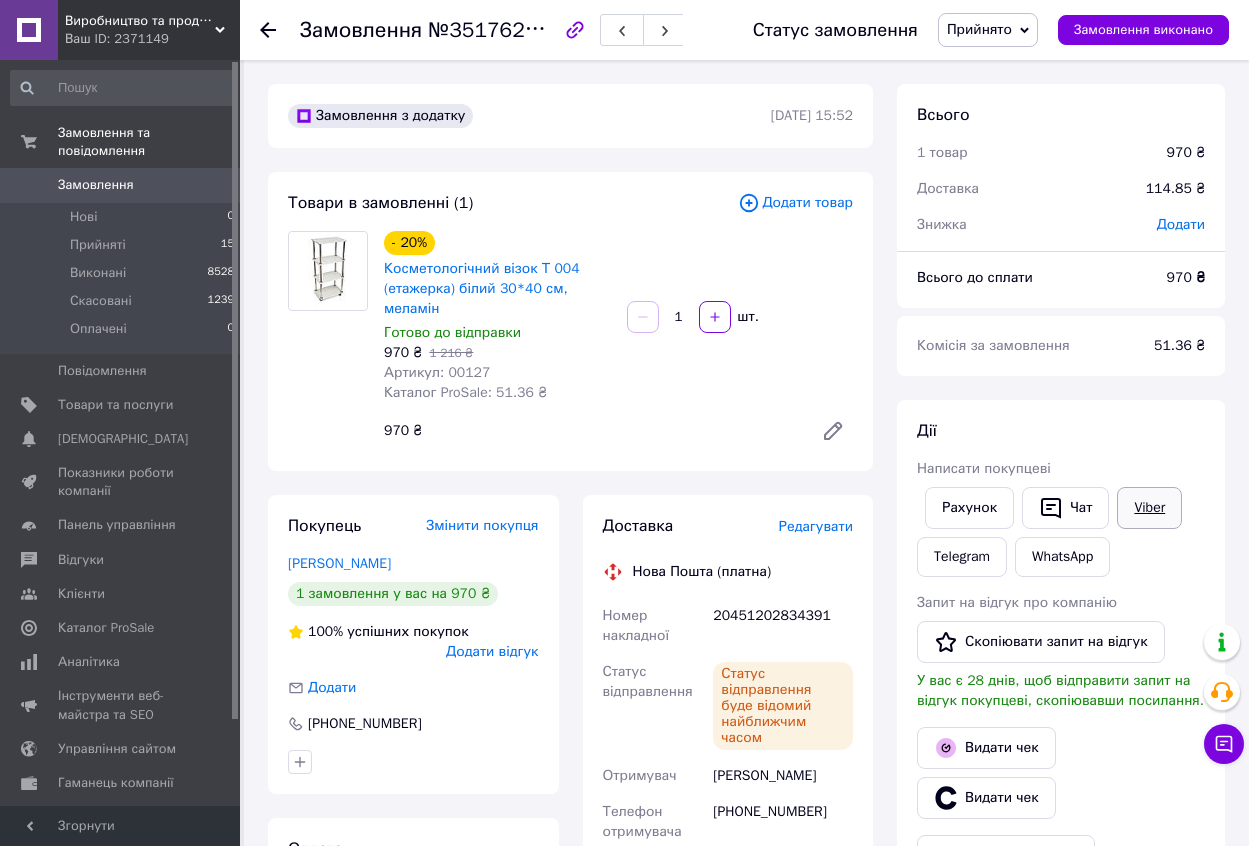 click on "Viber" at bounding box center (1149, 508) 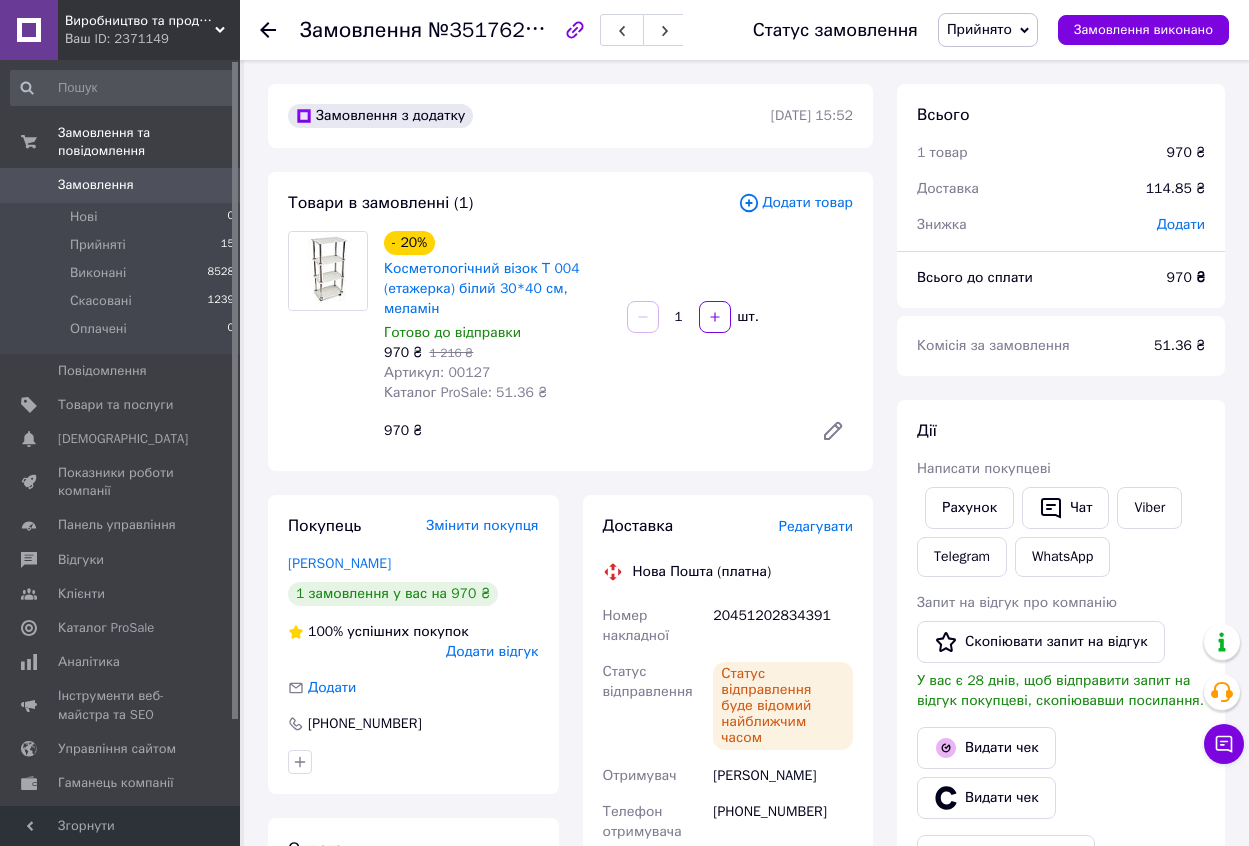 click 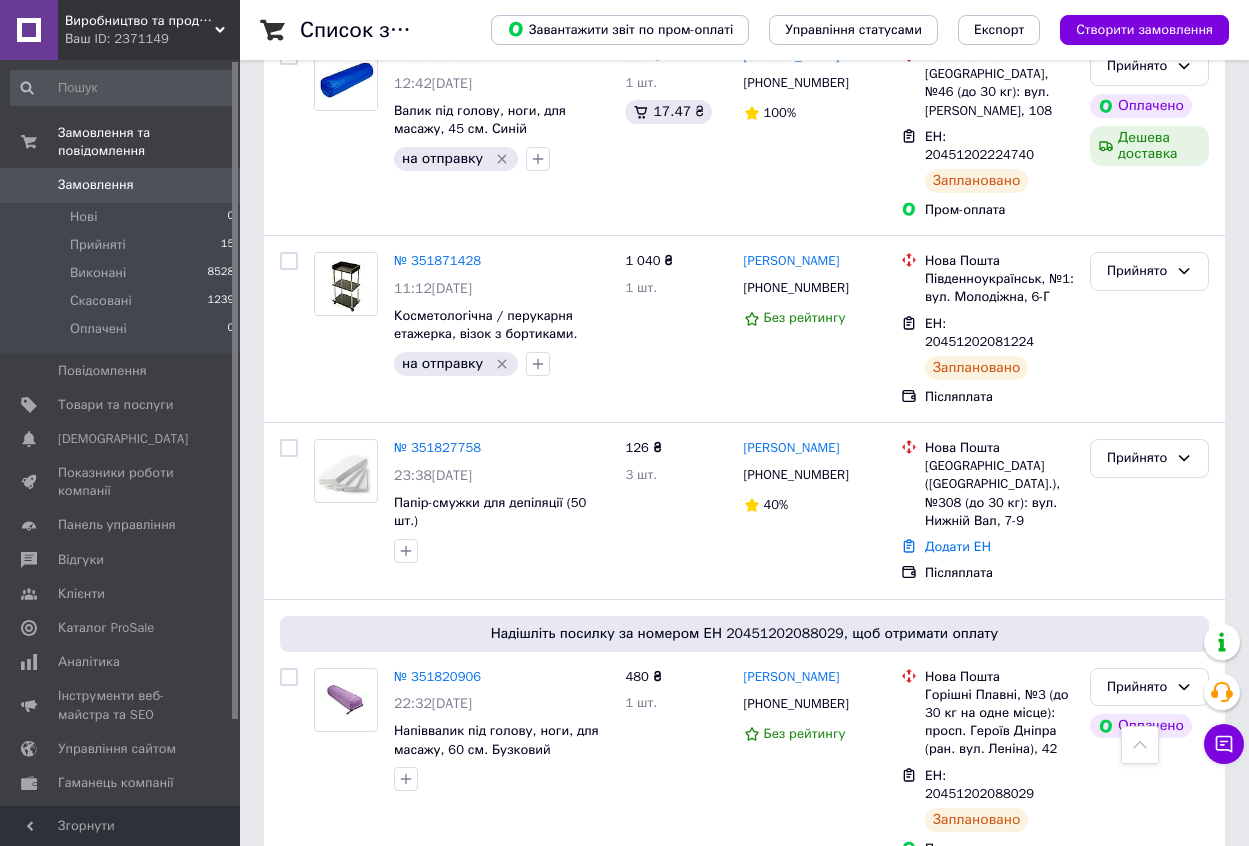 scroll, scrollTop: 1100, scrollLeft: 0, axis: vertical 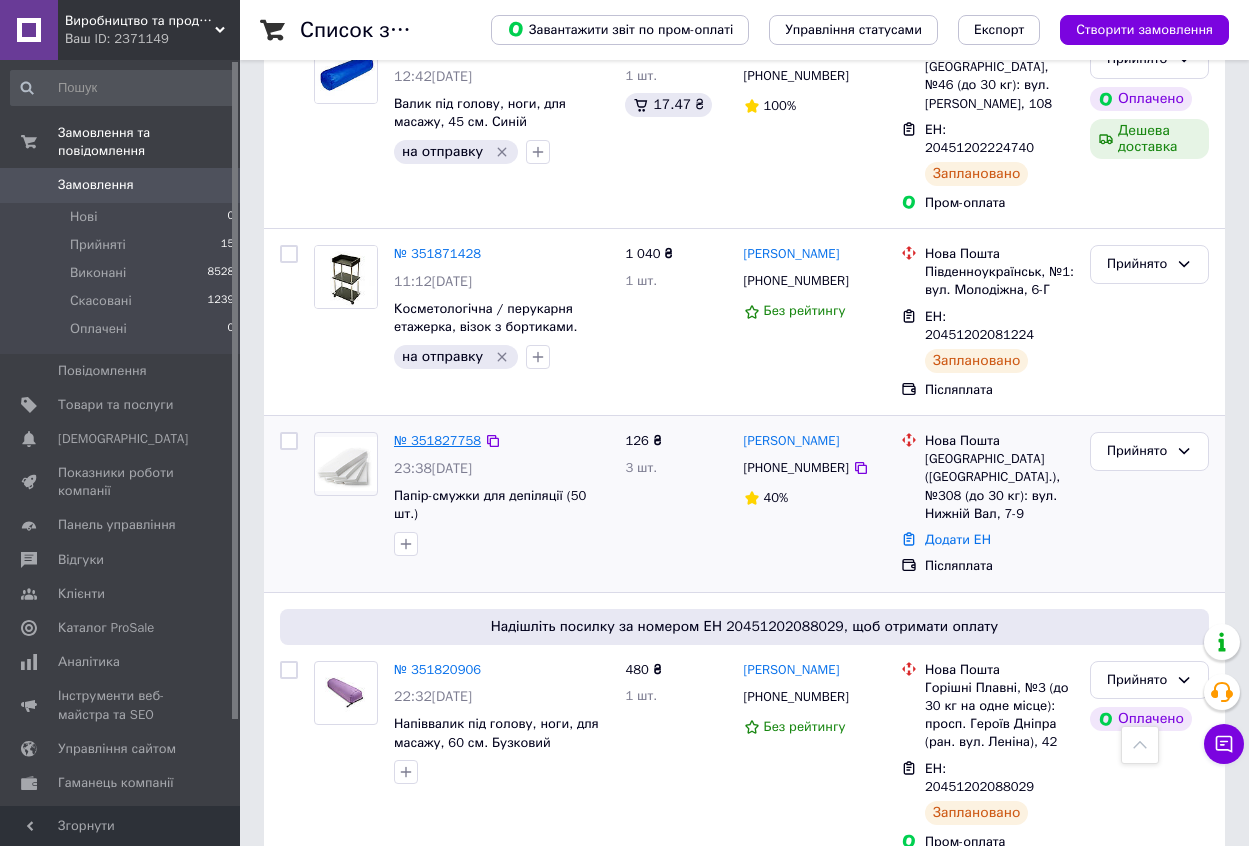 click on "№ 351827758" at bounding box center [437, 440] 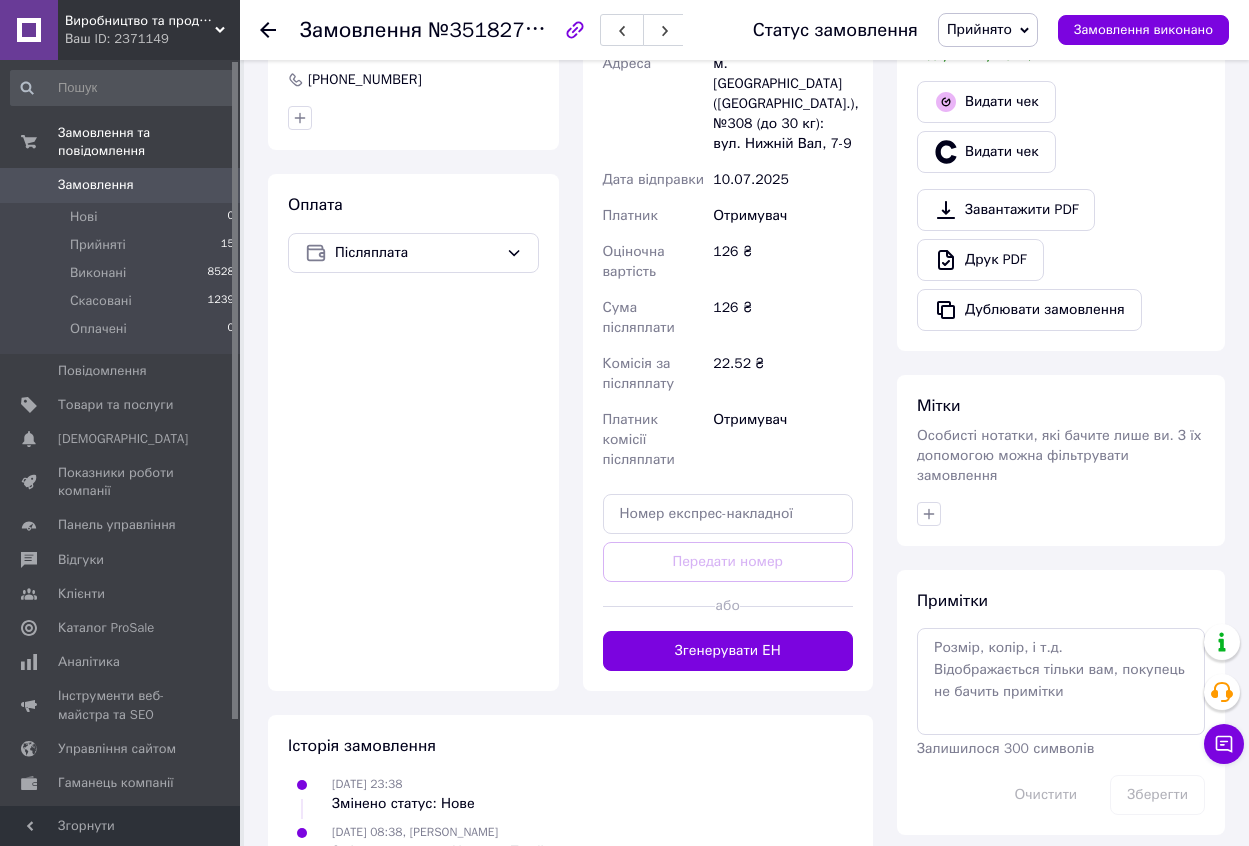 scroll, scrollTop: 596, scrollLeft: 0, axis: vertical 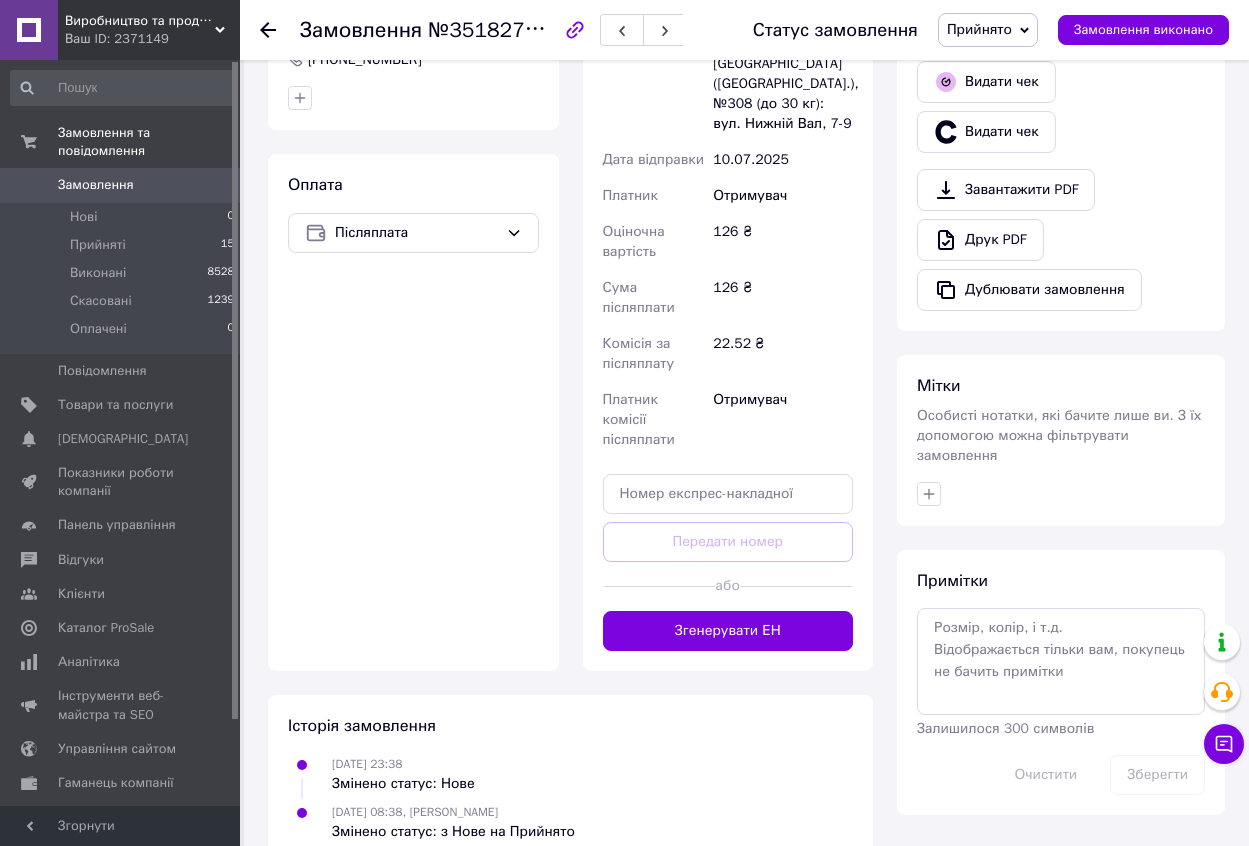 click 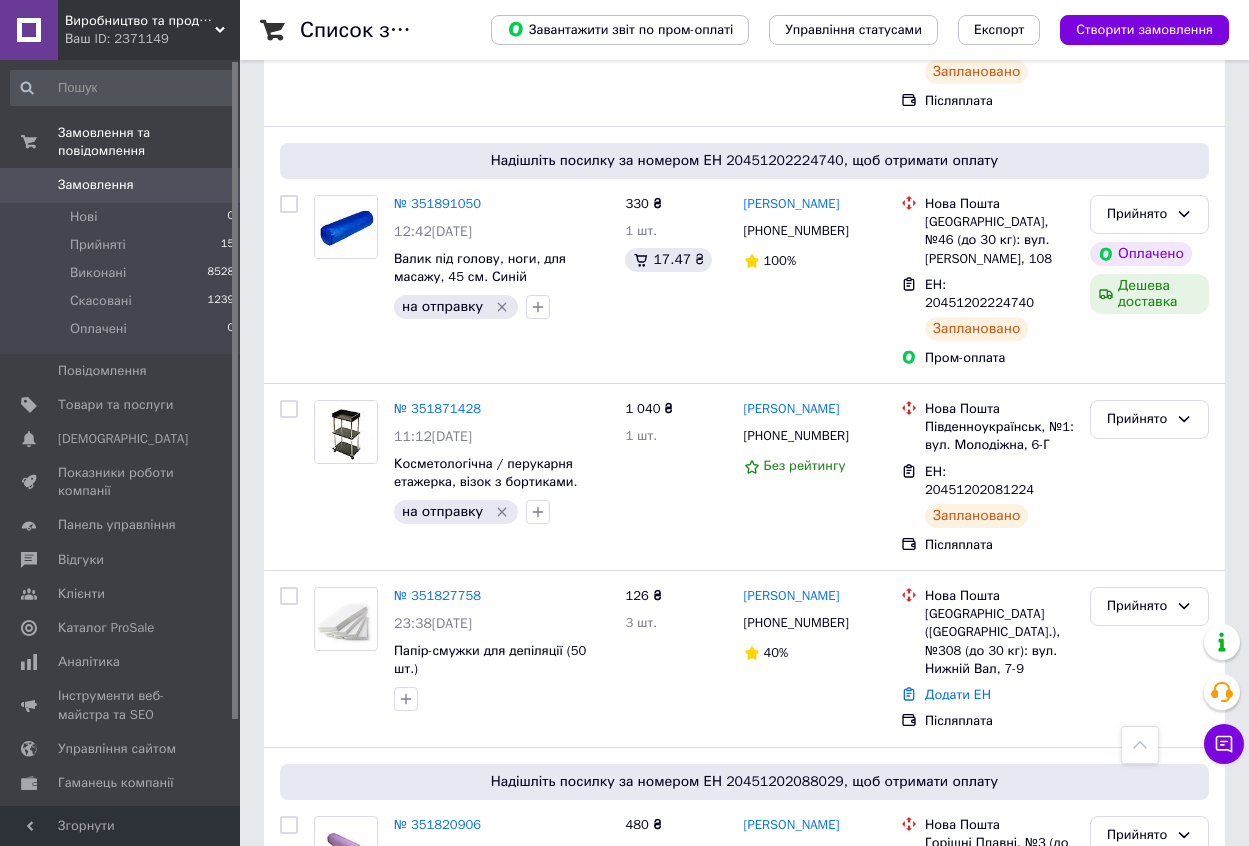 scroll, scrollTop: 1000, scrollLeft: 0, axis: vertical 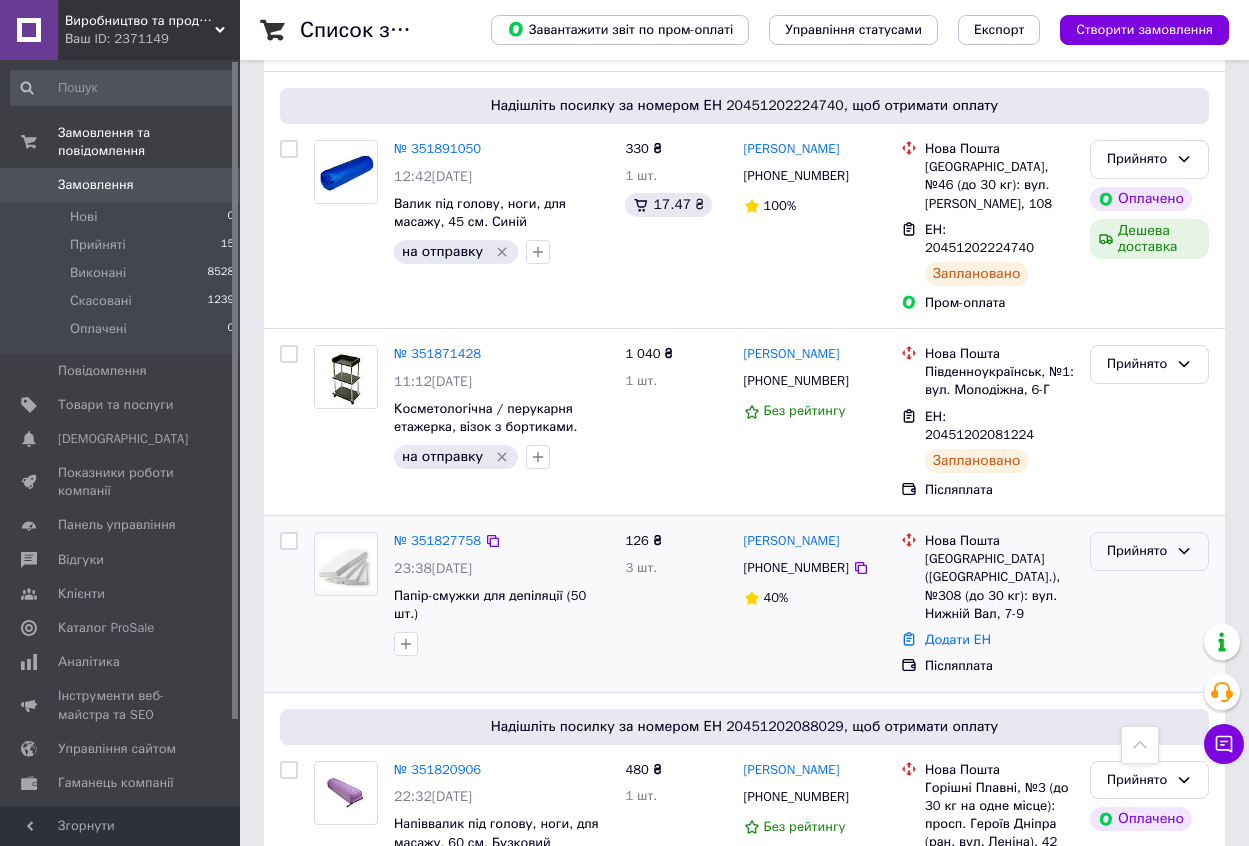 click 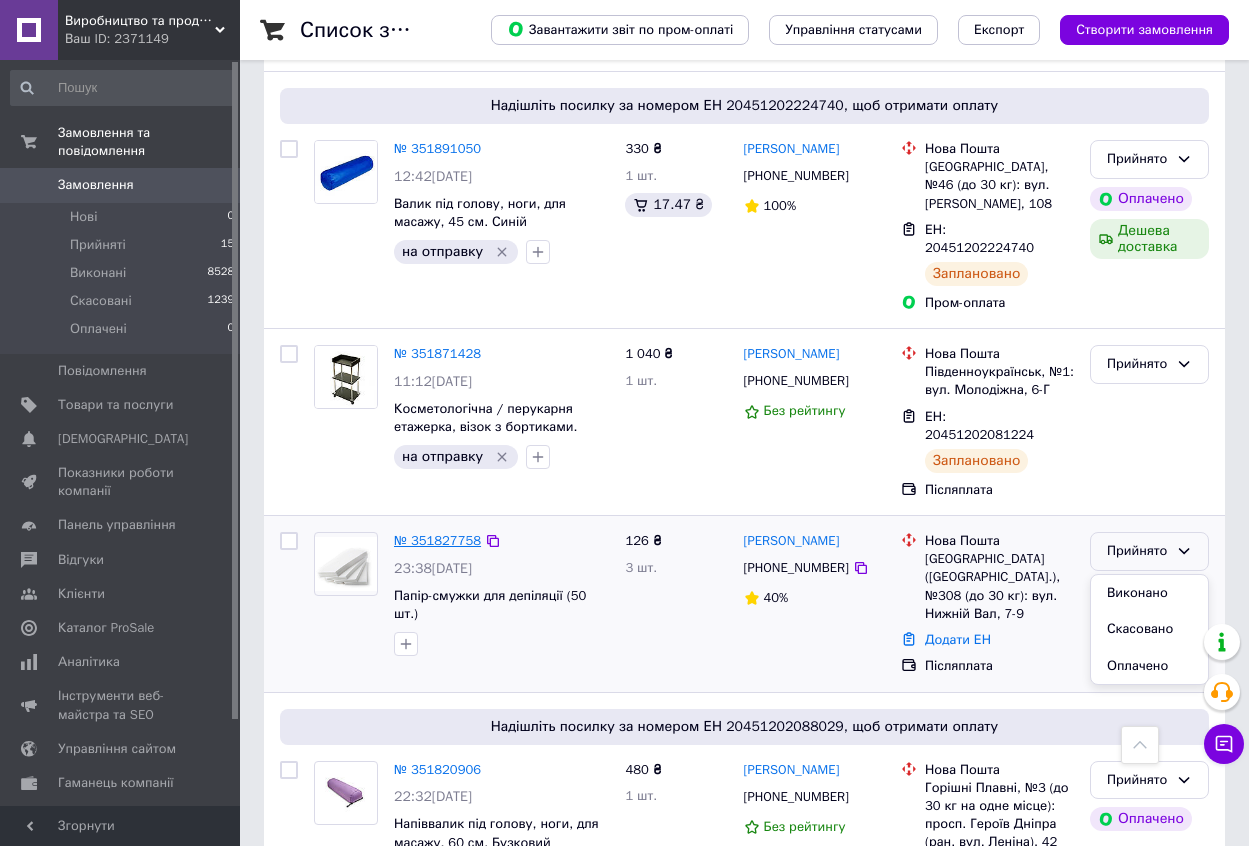 click on "№ 351827758" at bounding box center (437, 540) 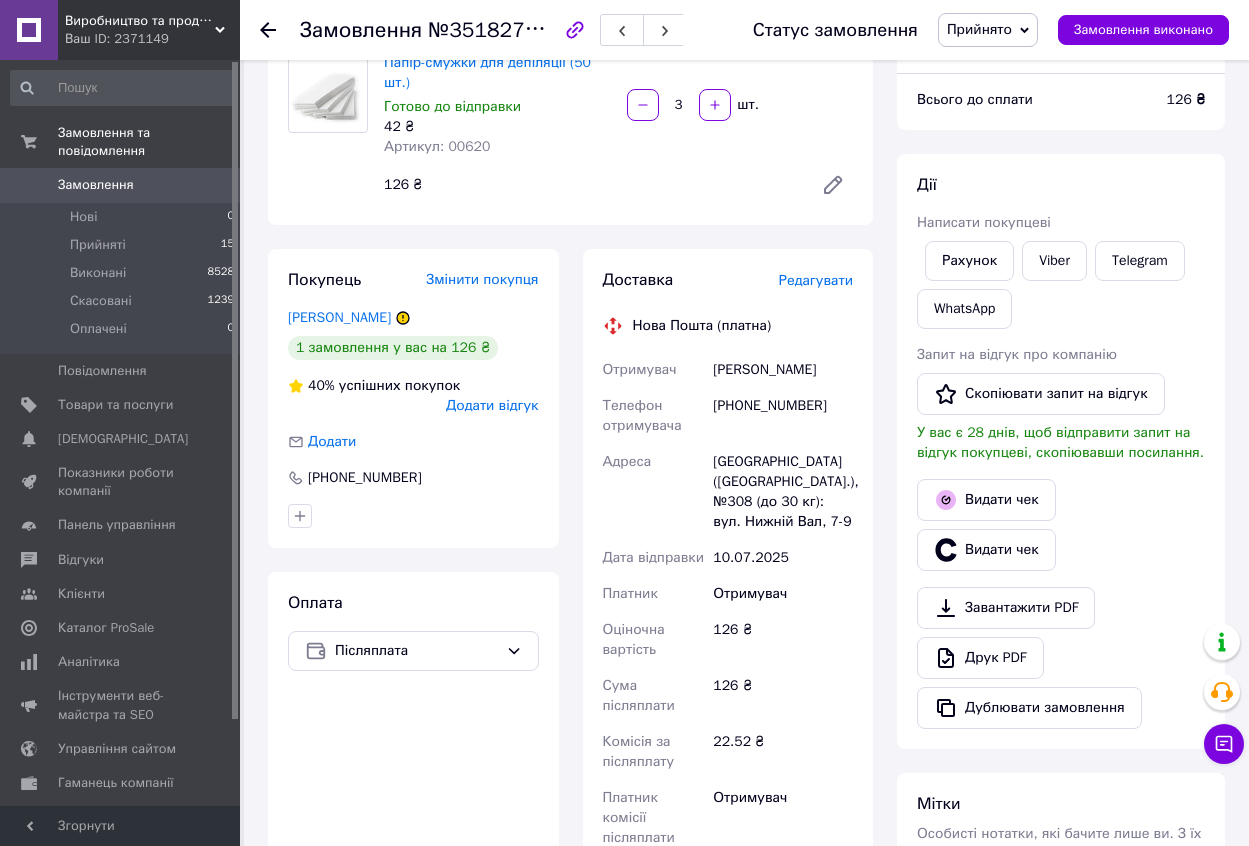 scroll, scrollTop: 0, scrollLeft: 0, axis: both 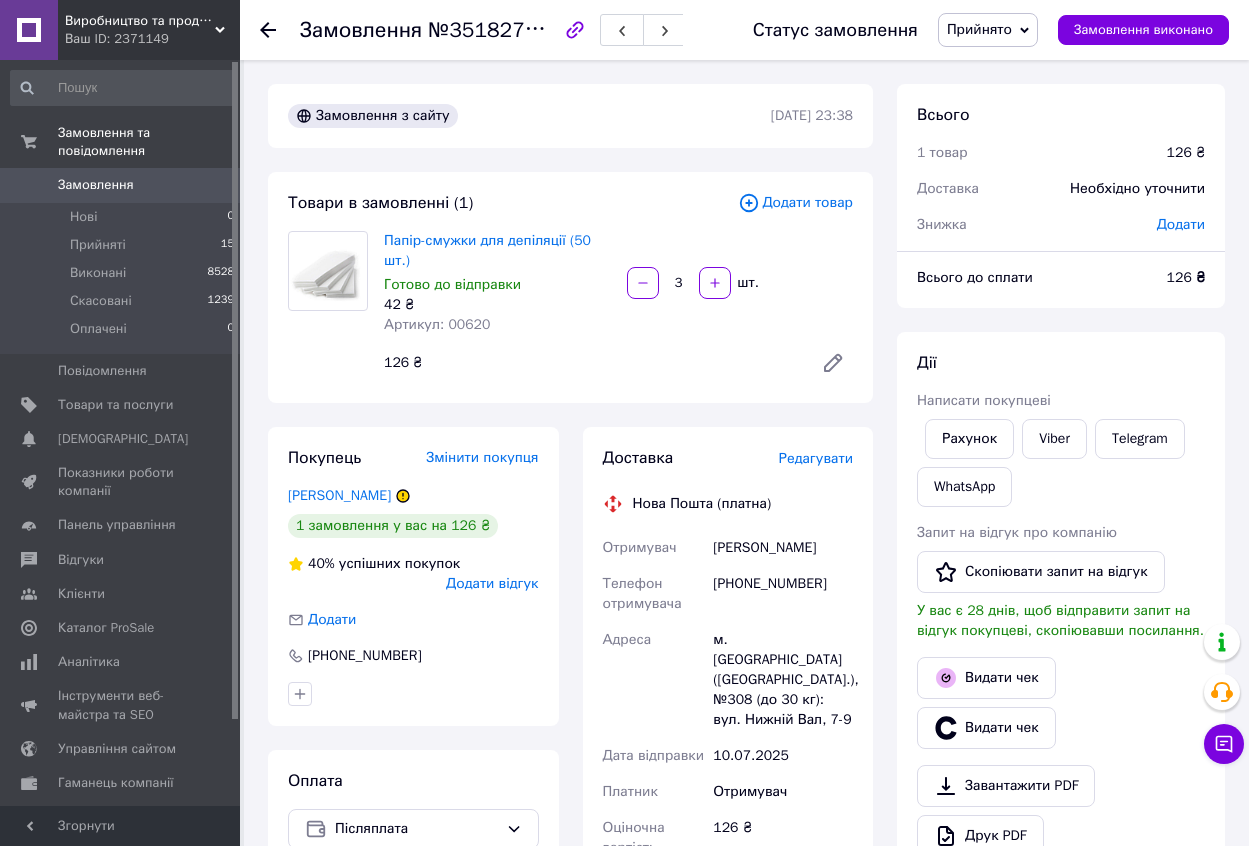 click 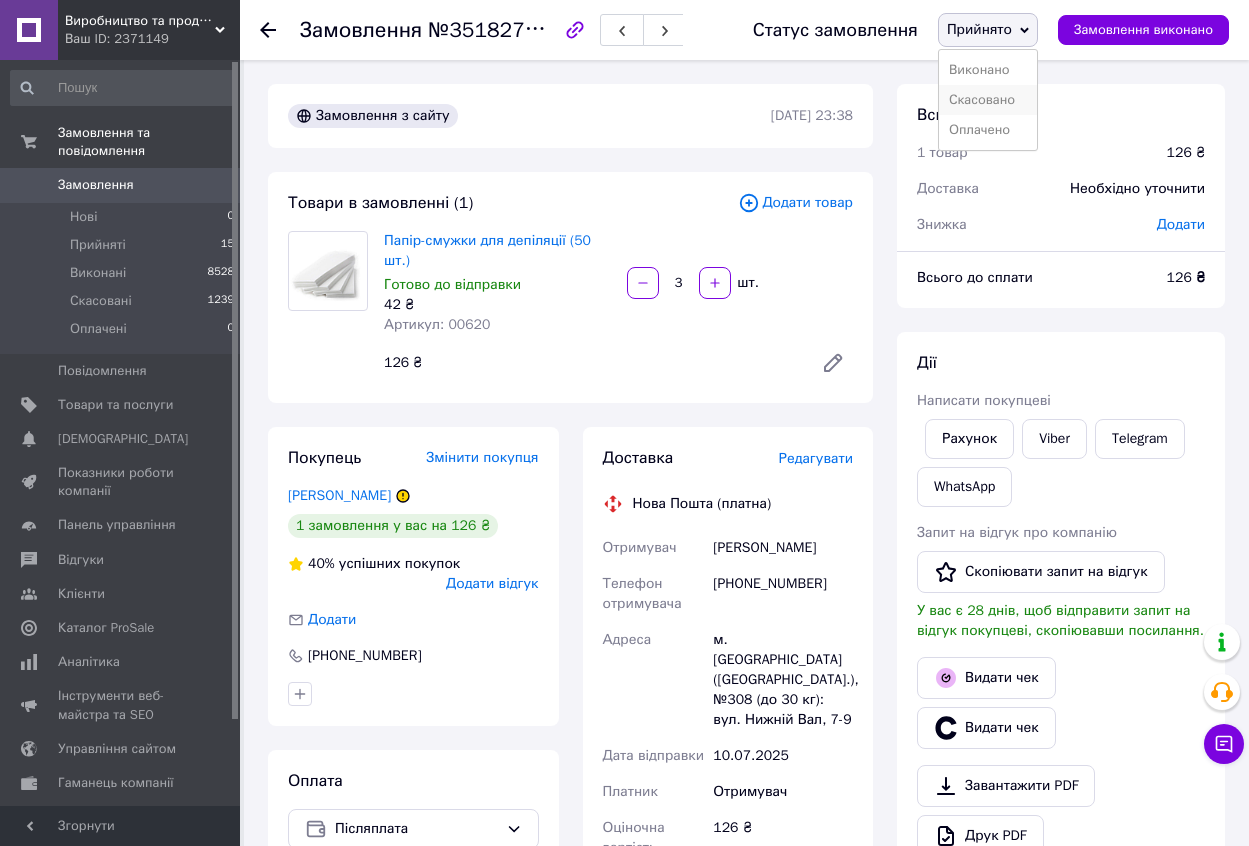 click on "Скасовано" at bounding box center [988, 100] 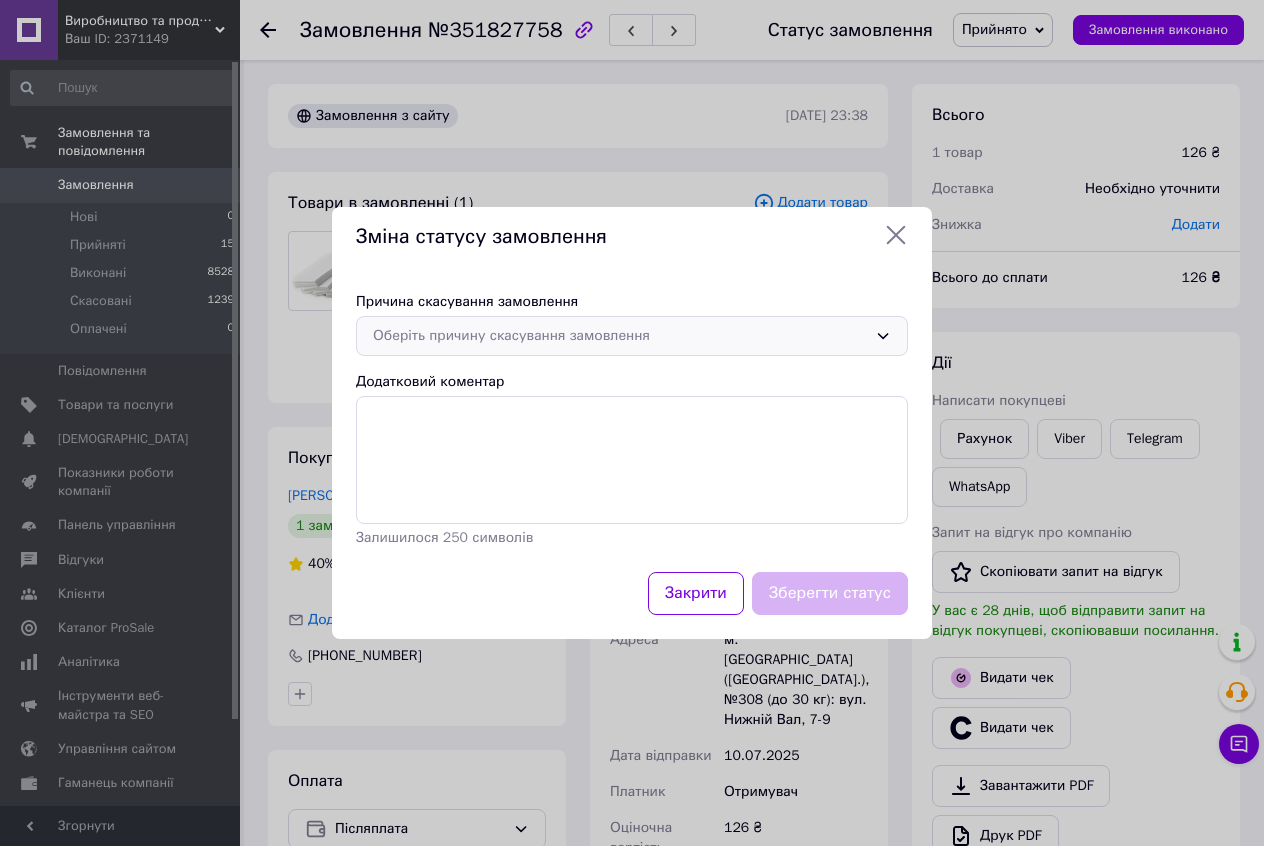 click 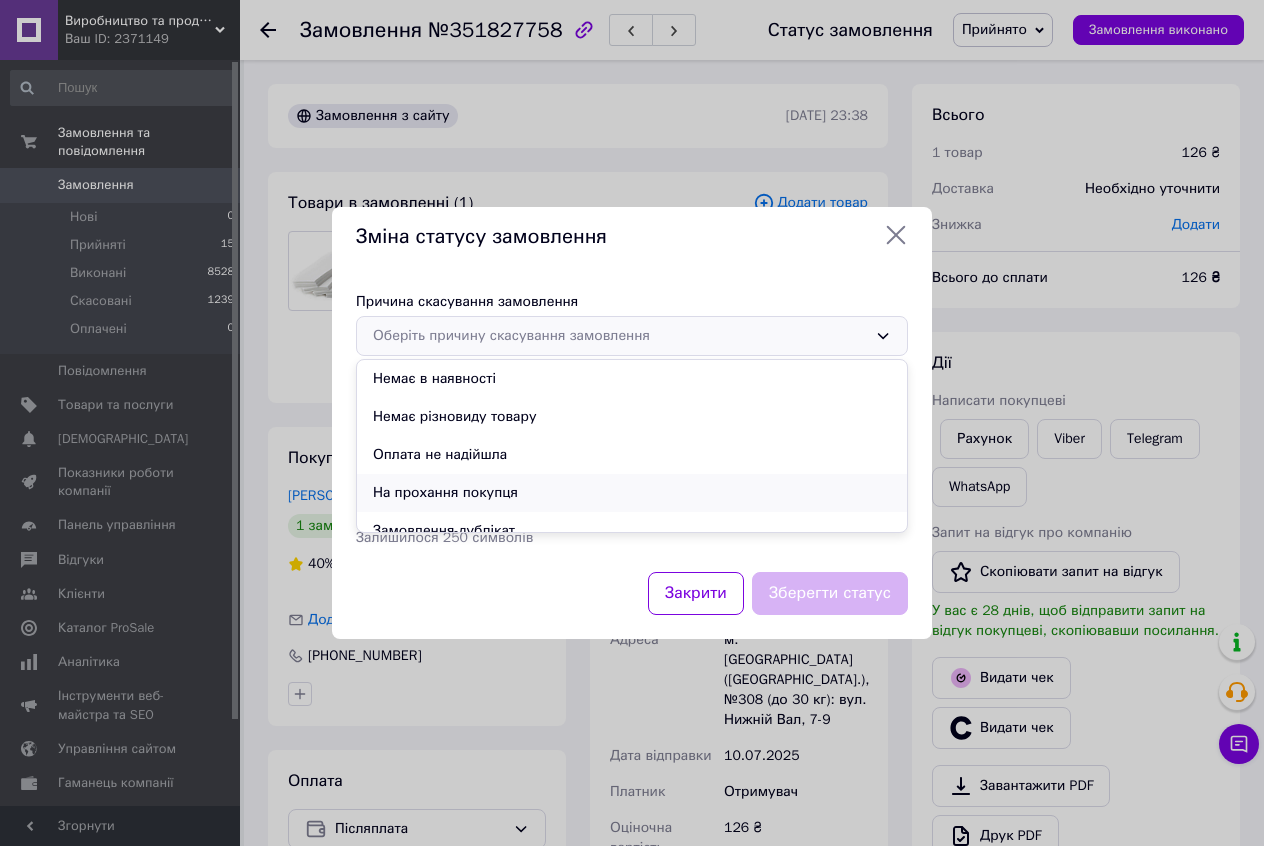 click on "На прохання покупця" at bounding box center (632, 493) 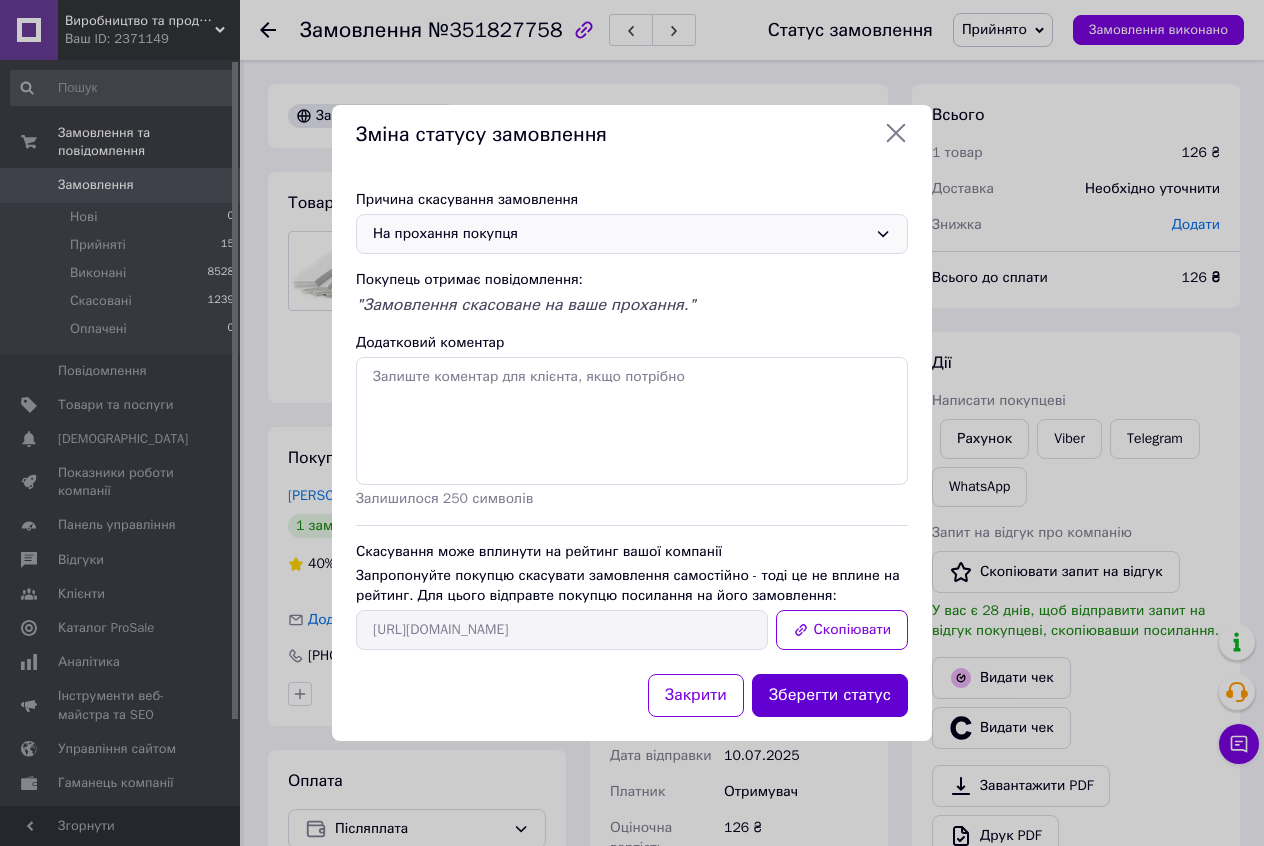 click on "Зберегти статус" at bounding box center [830, 695] 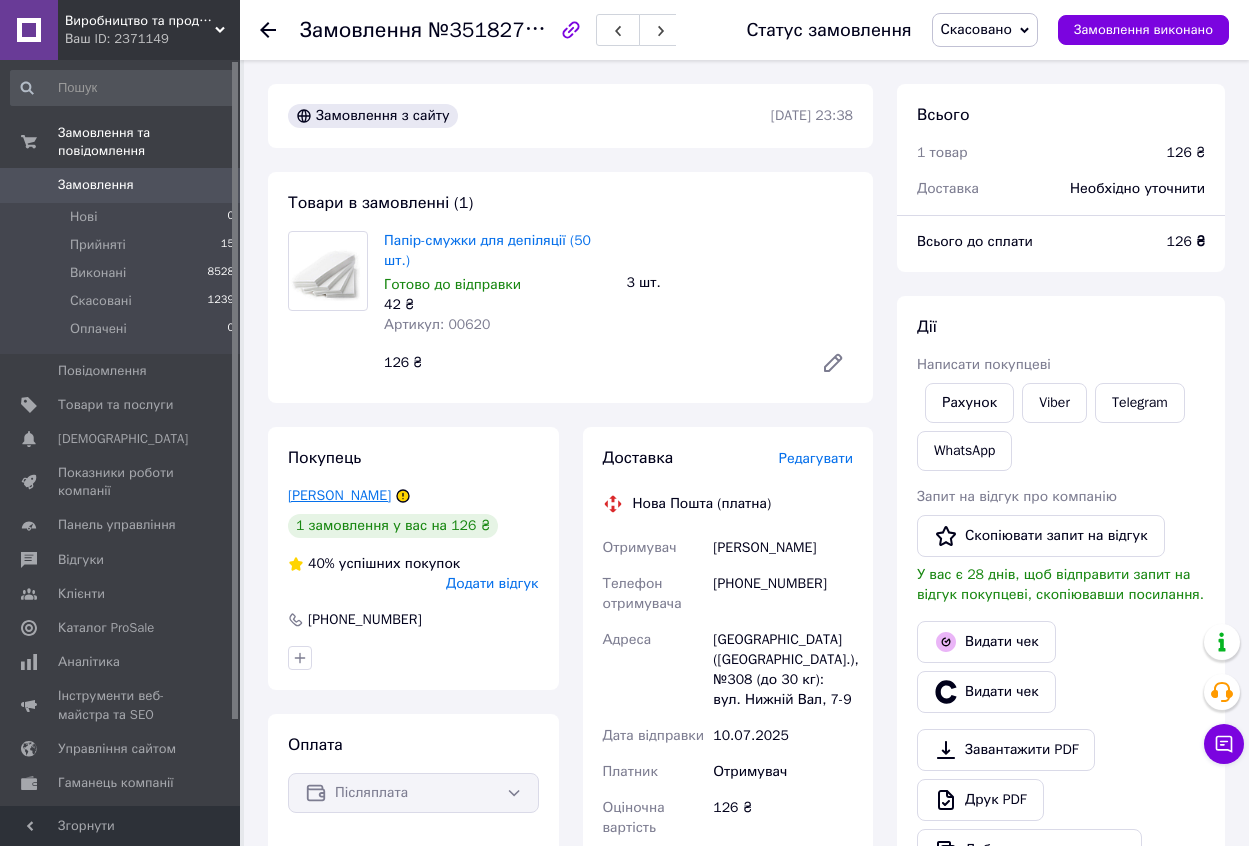 click on "[PERSON_NAME]" at bounding box center (339, 495) 